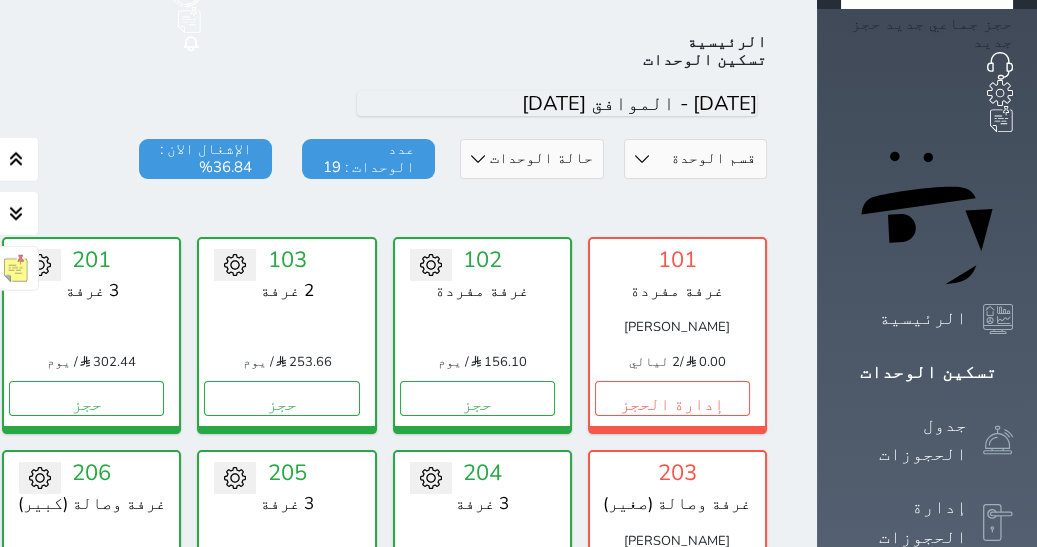 scroll, scrollTop: 78, scrollLeft: 0, axis: vertical 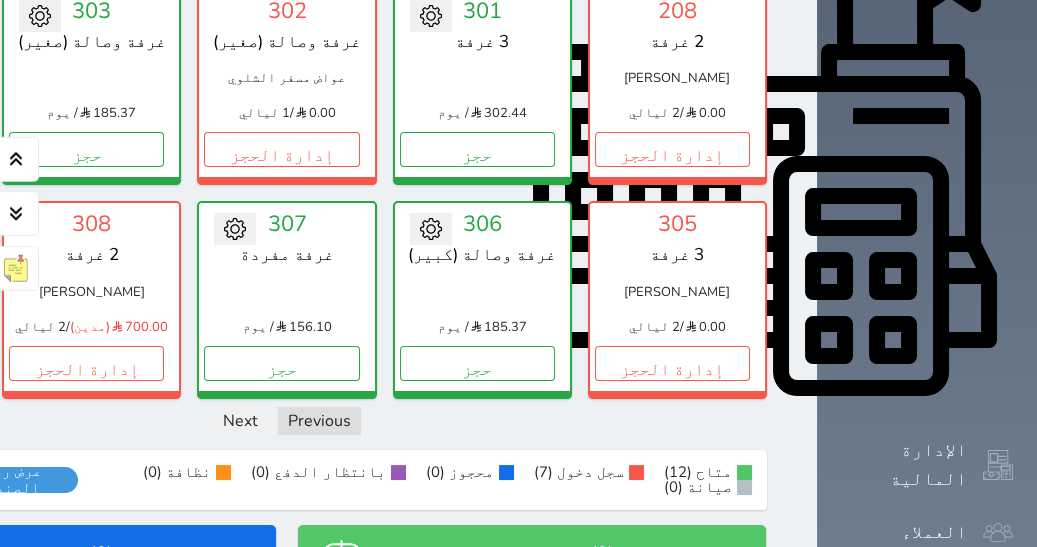 click on "إدارة الحجز" at bounding box center [-109, 149] 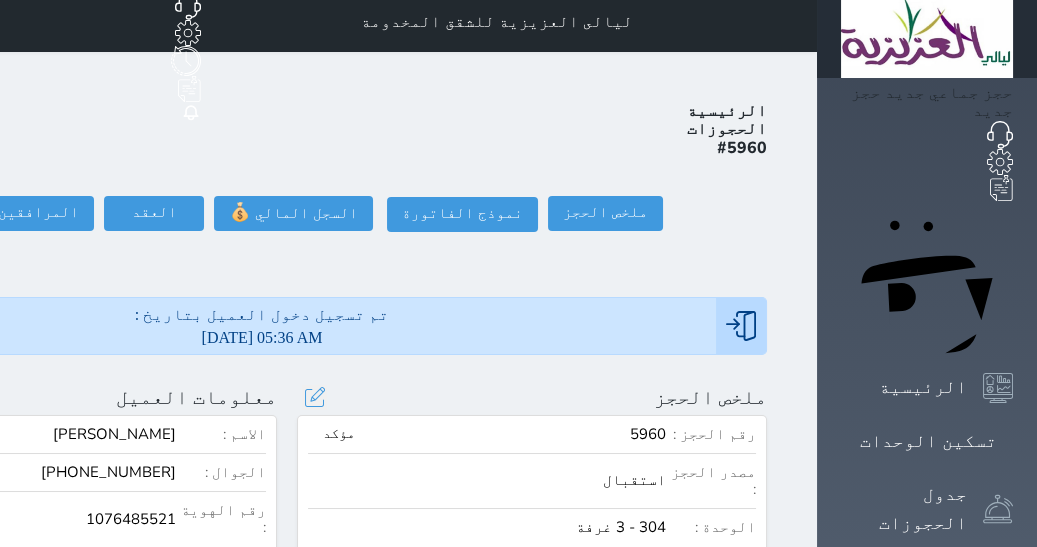 scroll, scrollTop: 0, scrollLeft: 0, axis: both 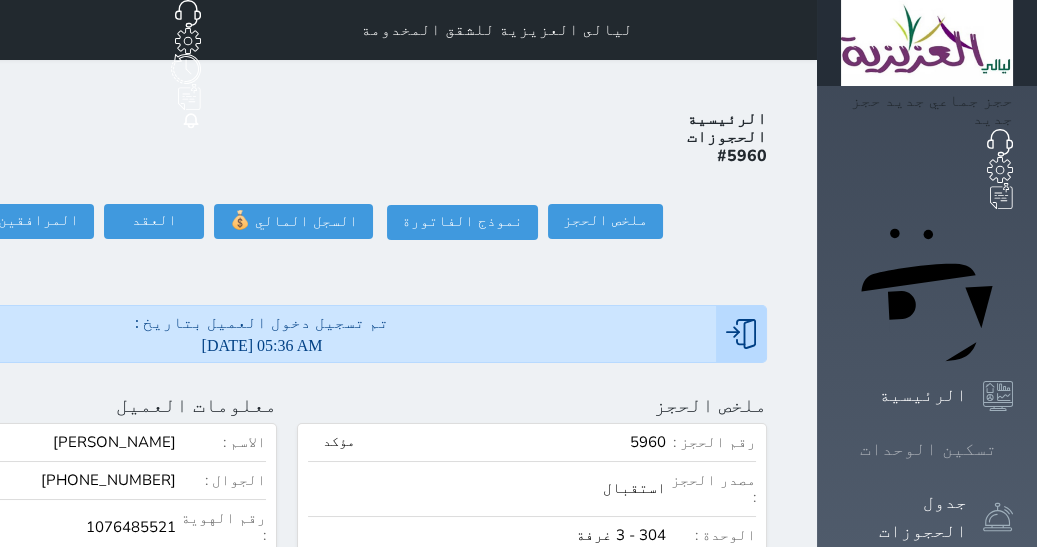 click on "تسكين الوحدات" at bounding box center [928, 449] 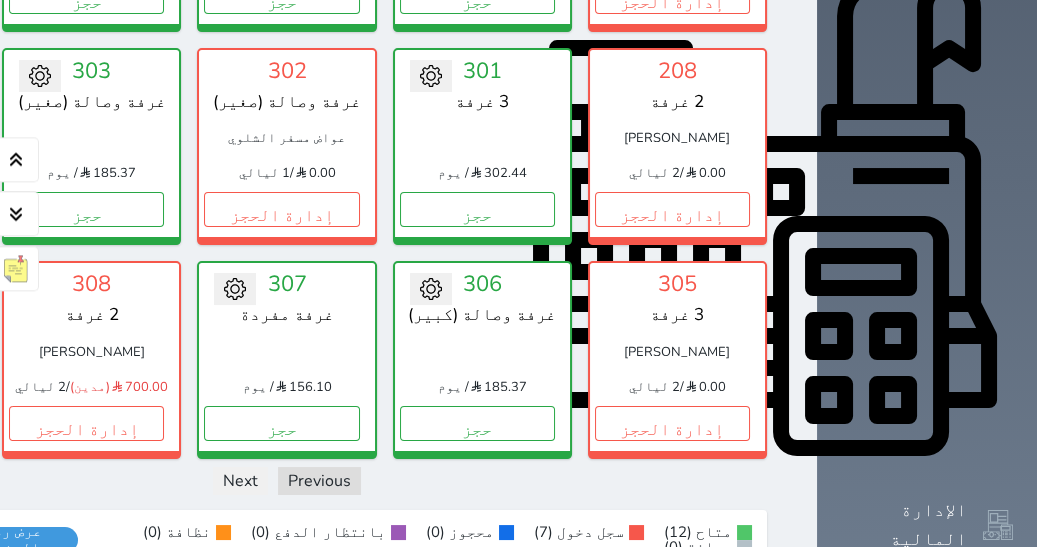 scroll, scrollTop: 715, scrollLeft: 0, axis: vertical 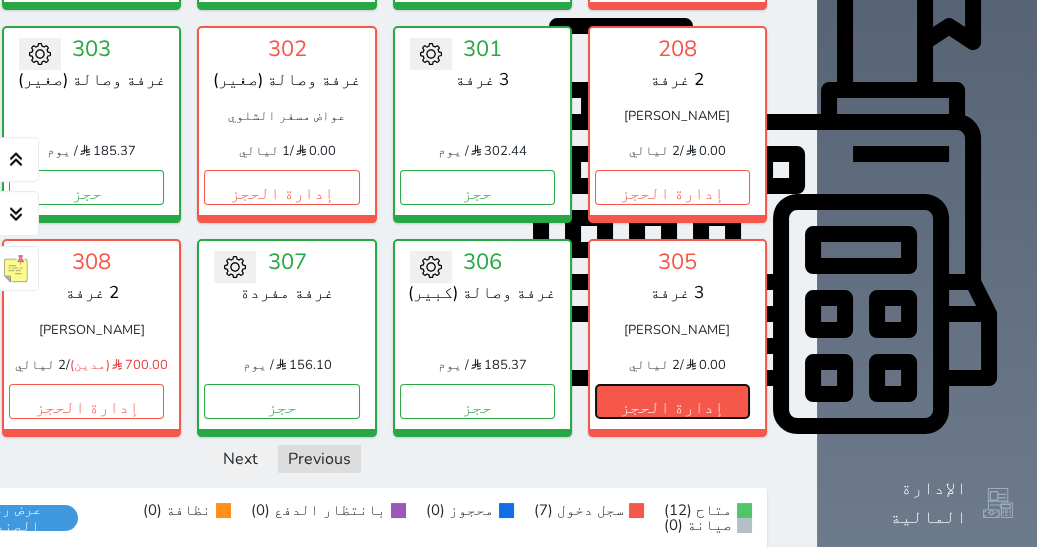 click on "إدارة الحجز" at bounding box center (672, 401) 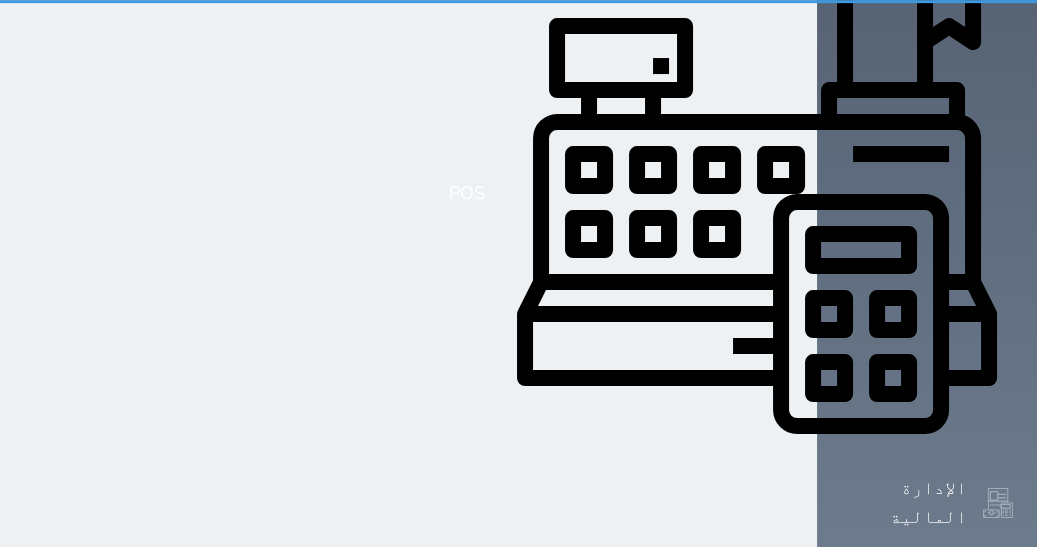 scroll, scrollTop: 0, scrollLeft: 0, axis: both 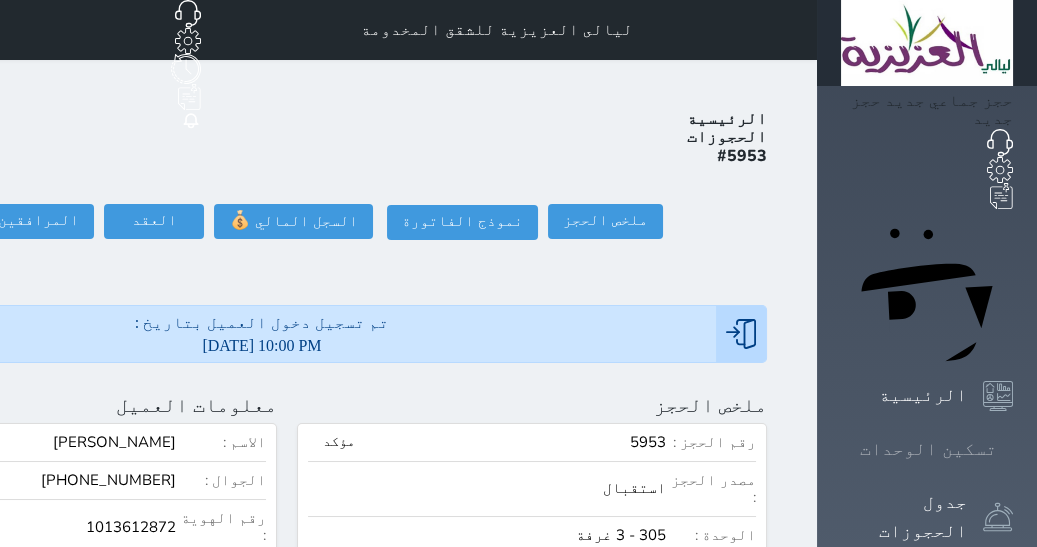 click 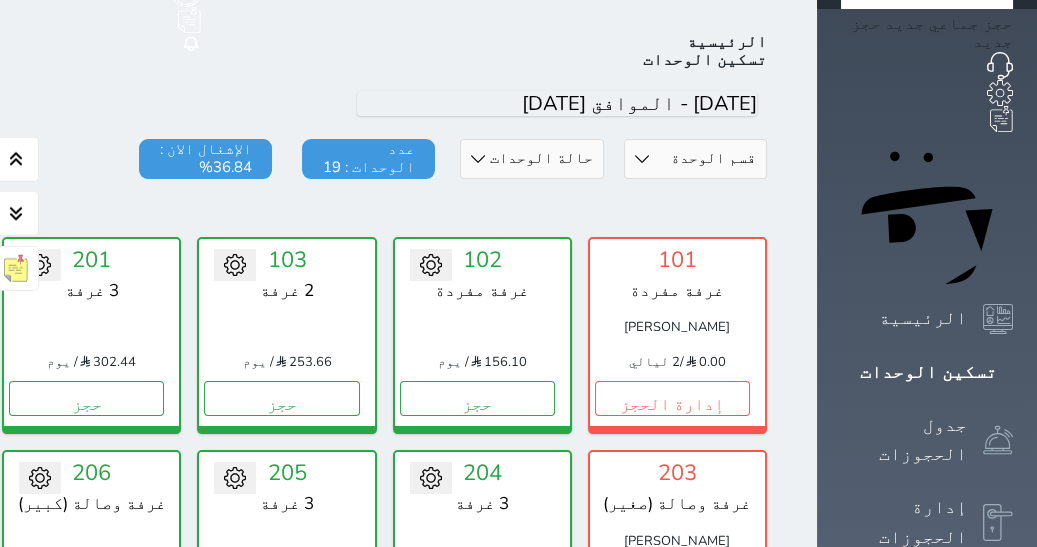 scroll, scrollTop: 0, scrollLeft: 0, axis: both 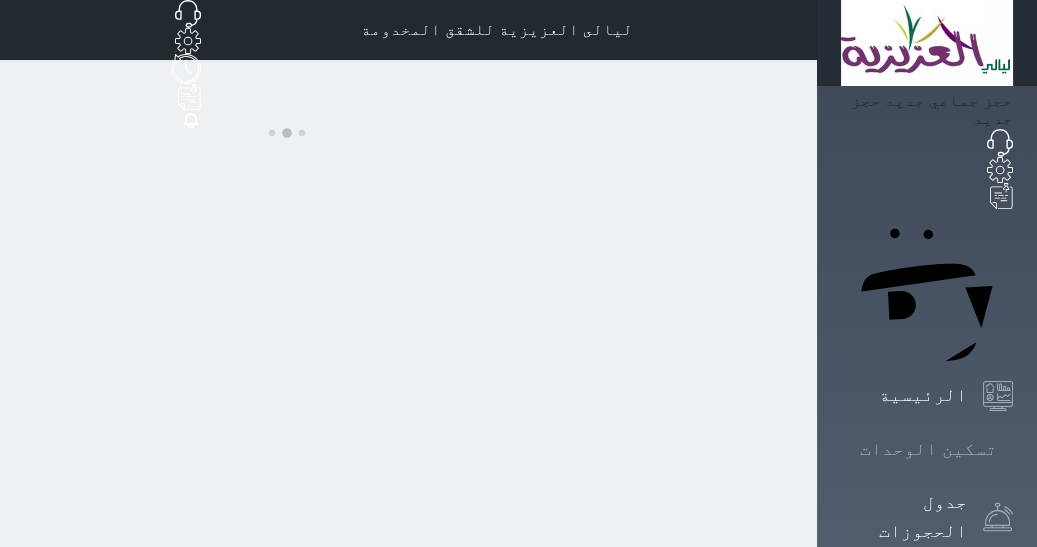 click at bounding box center (1013, 449) 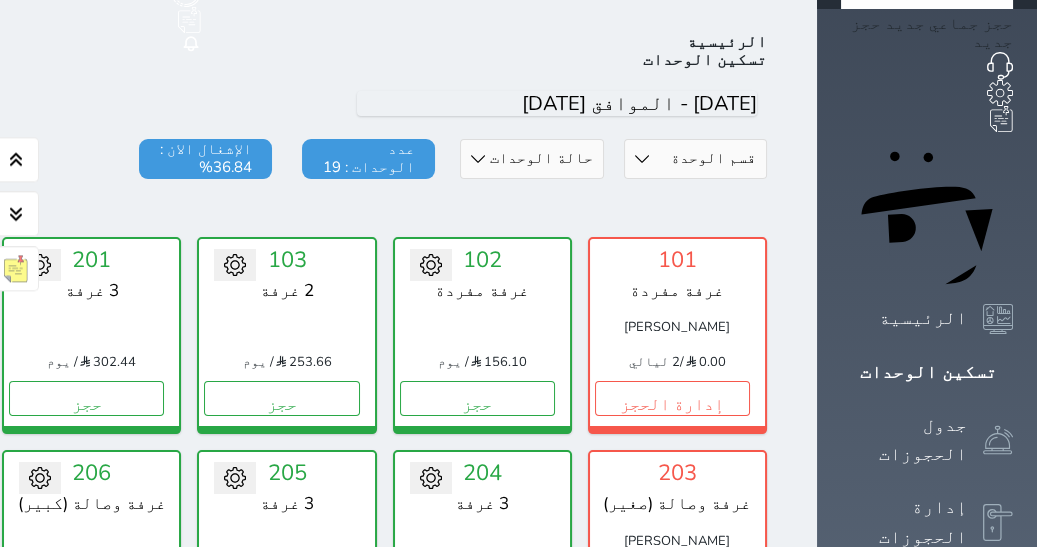 scroll, scrollTop: 0, scrollLeft: 0, axis: both 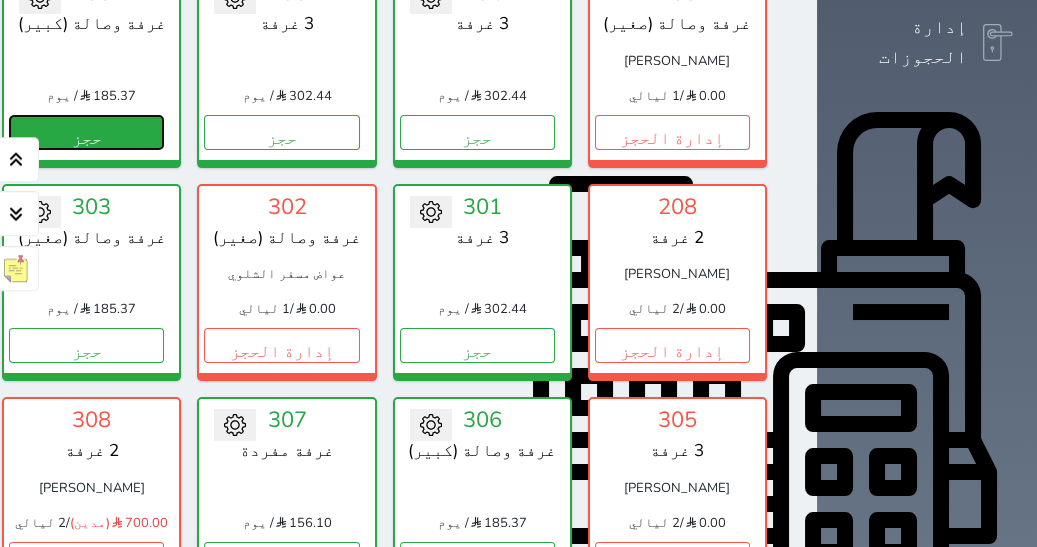 click on "حجز" at bounding box center [86, 132] 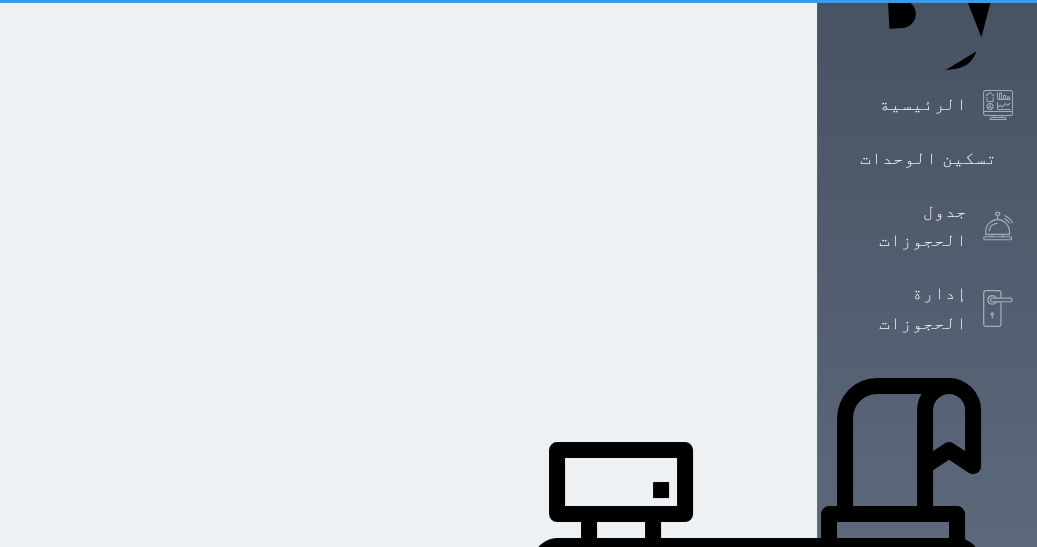 scroll, scrollTop: 0, scrollLeft: 0, axis: both 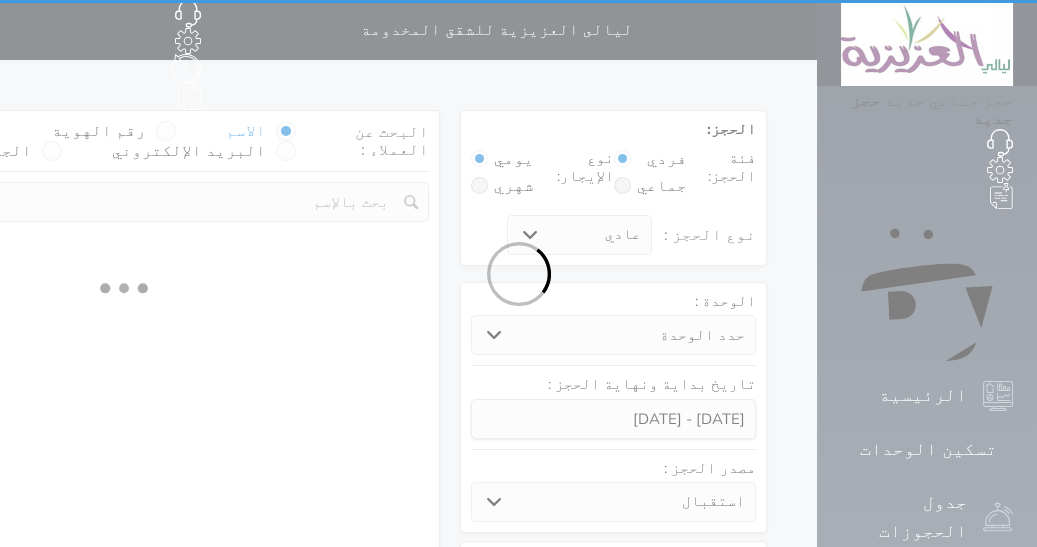 select 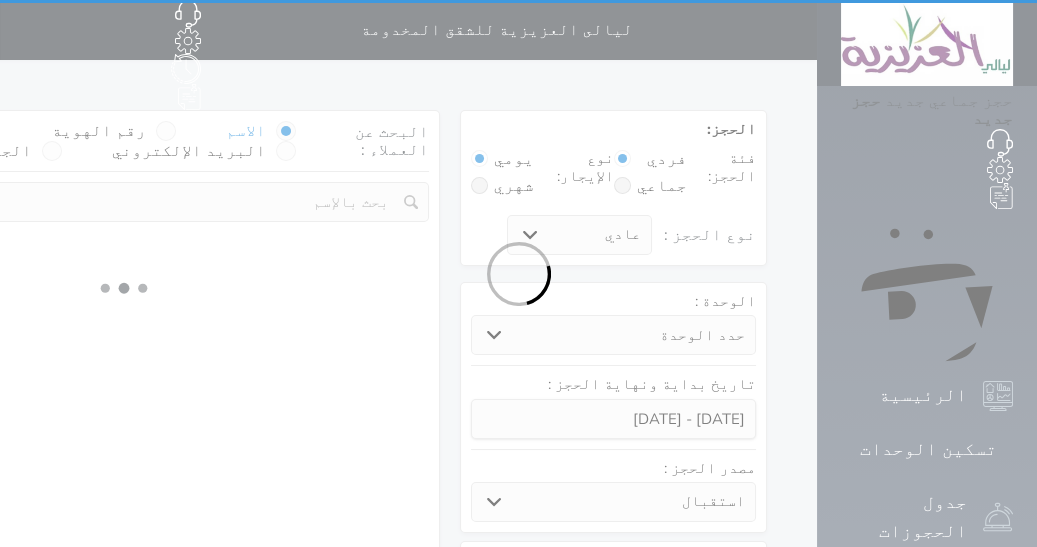 select on "2005" 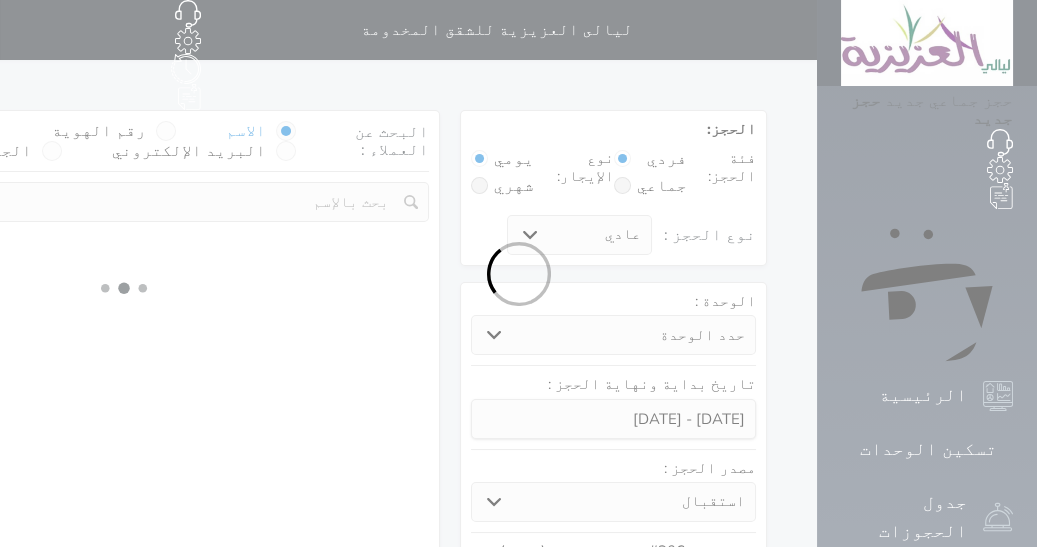 select 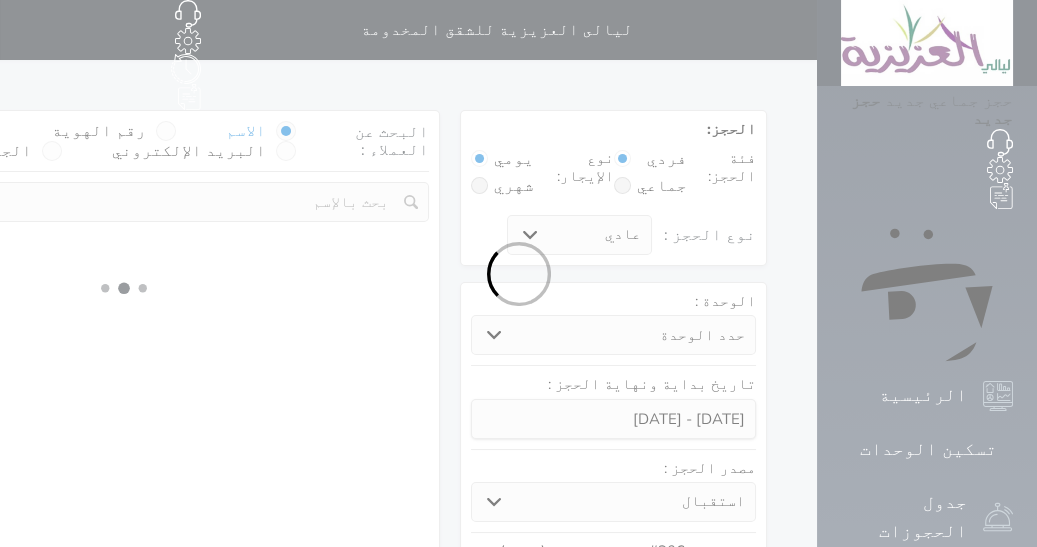 select on "1" 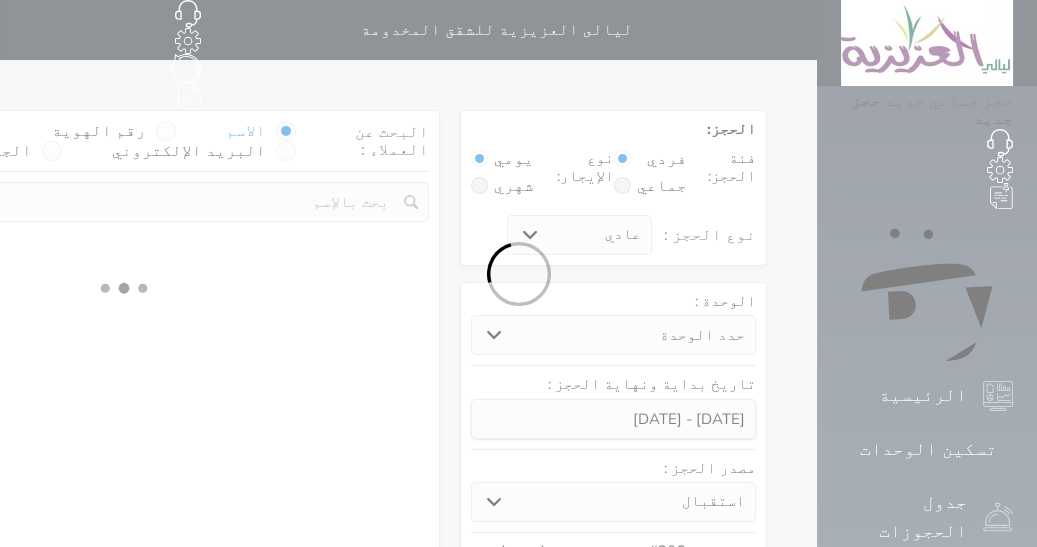 select on "113" 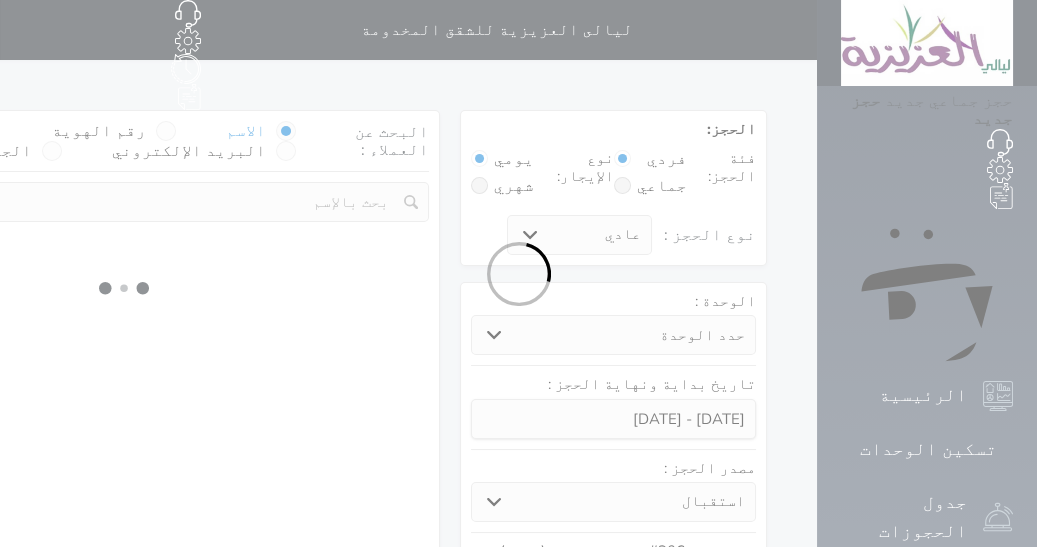 select on "1" 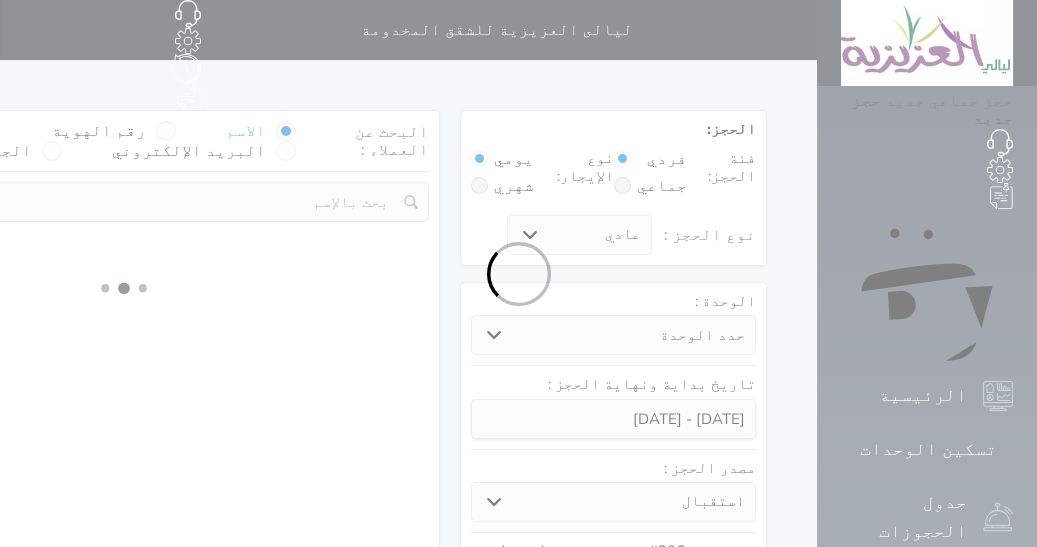 select 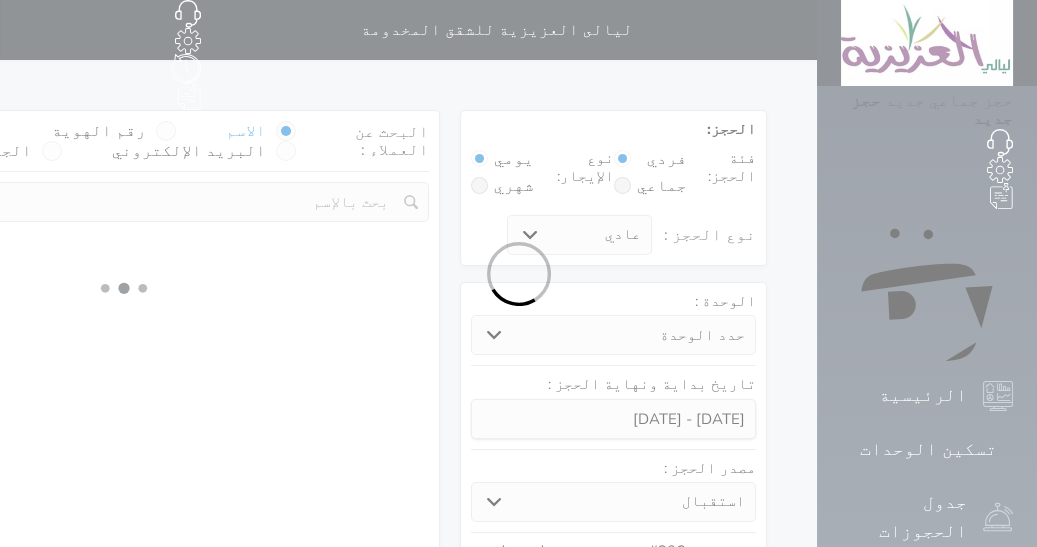 select on "7" 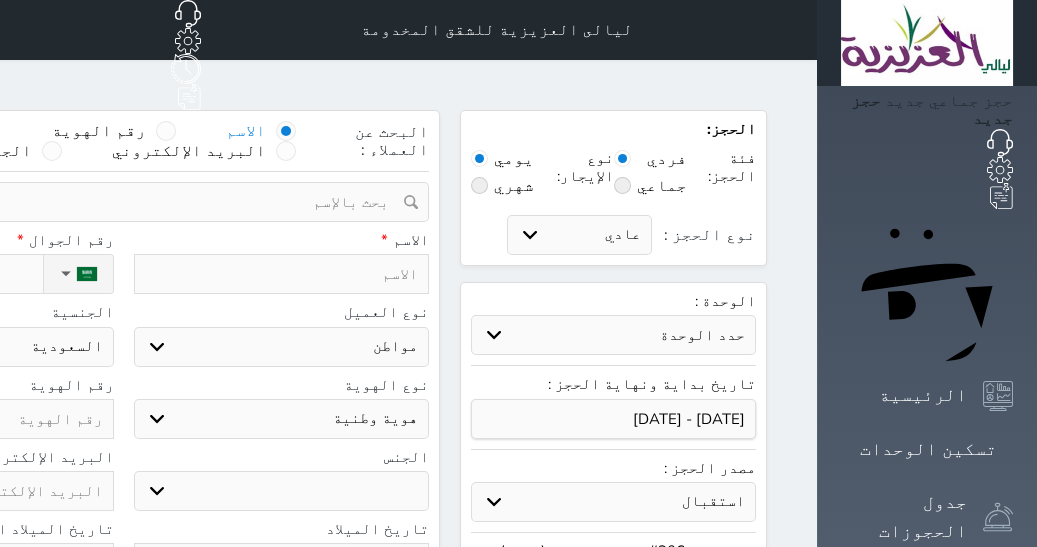 select 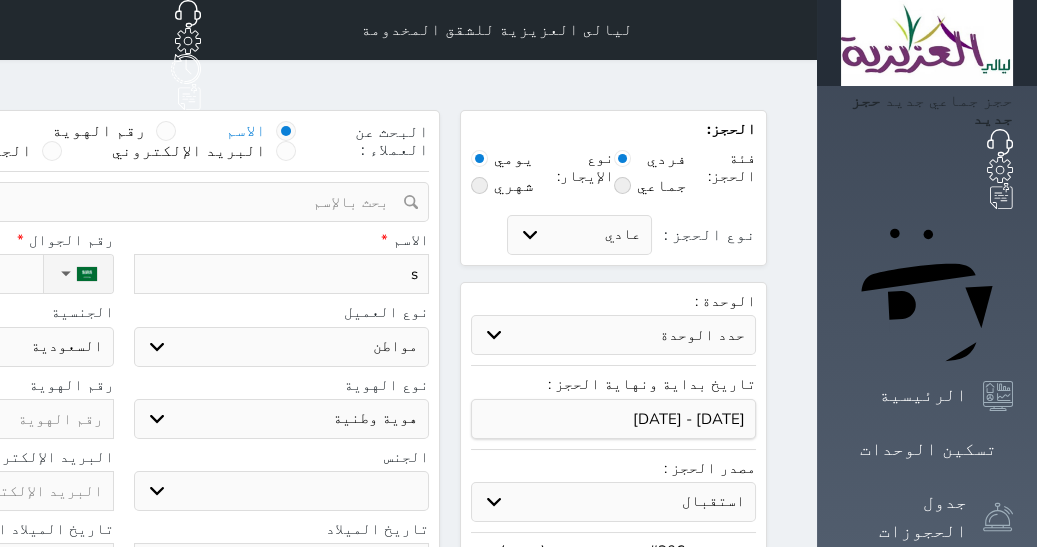 select 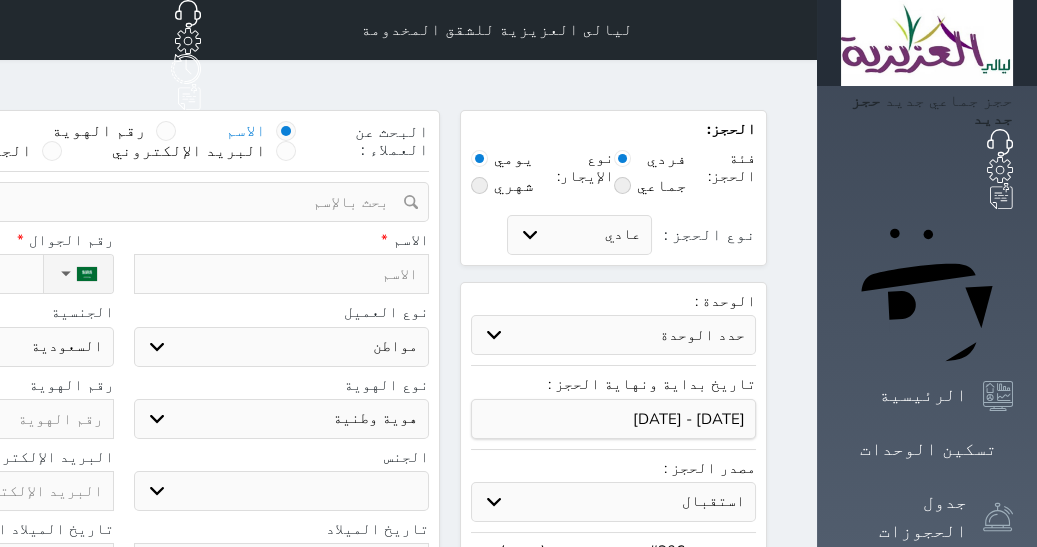 type on "س" 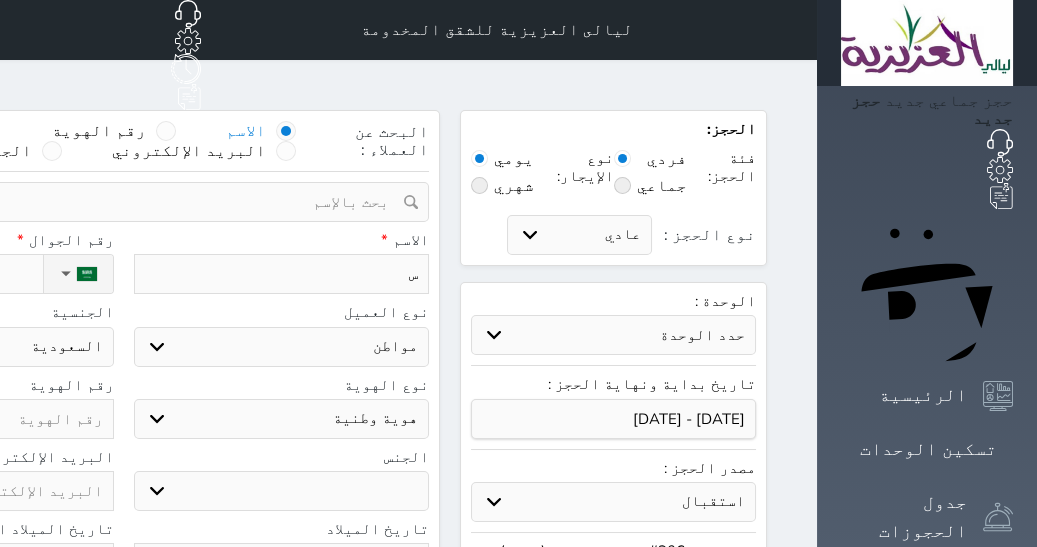 type on "سع" 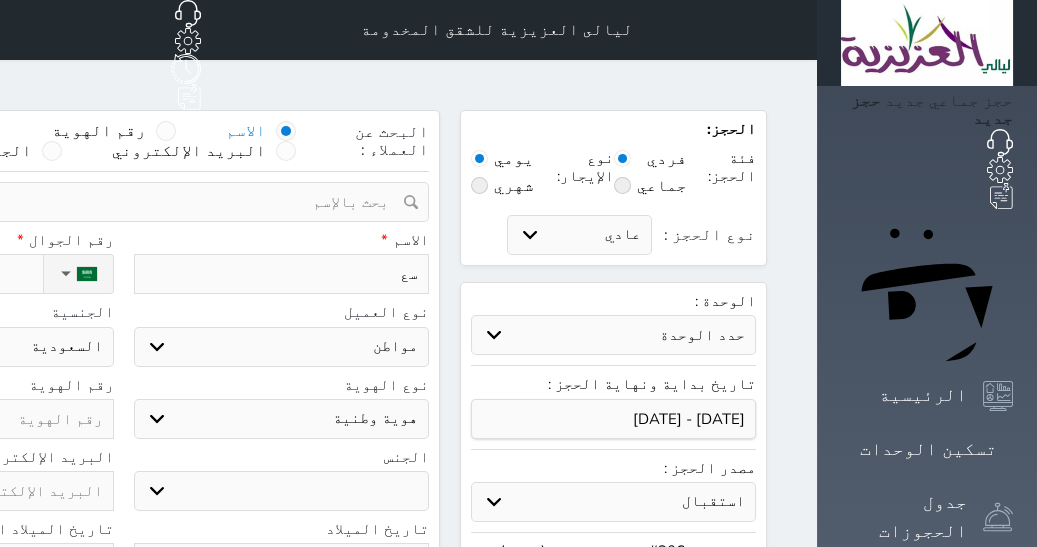 type on "[PERSON_NAME]" 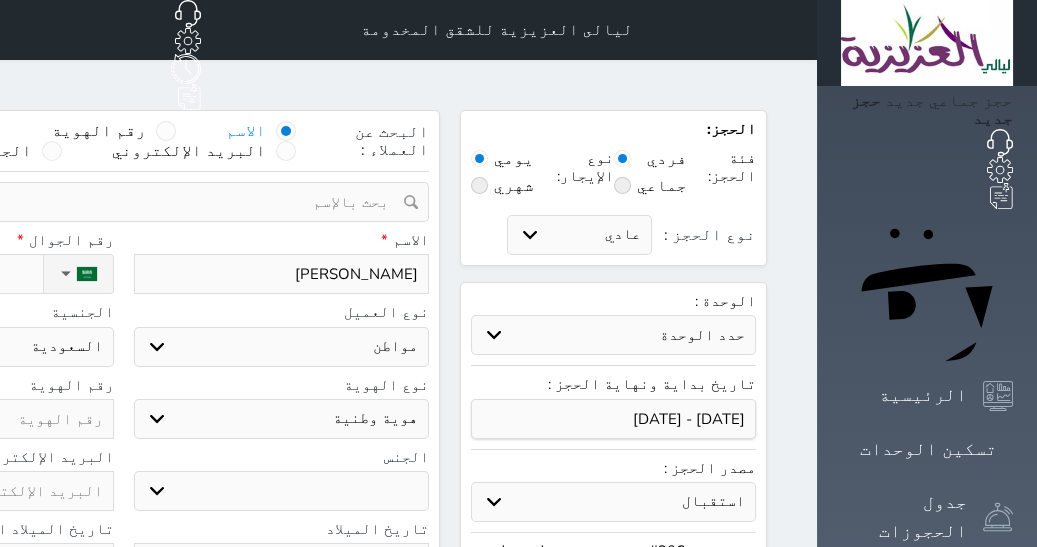 select 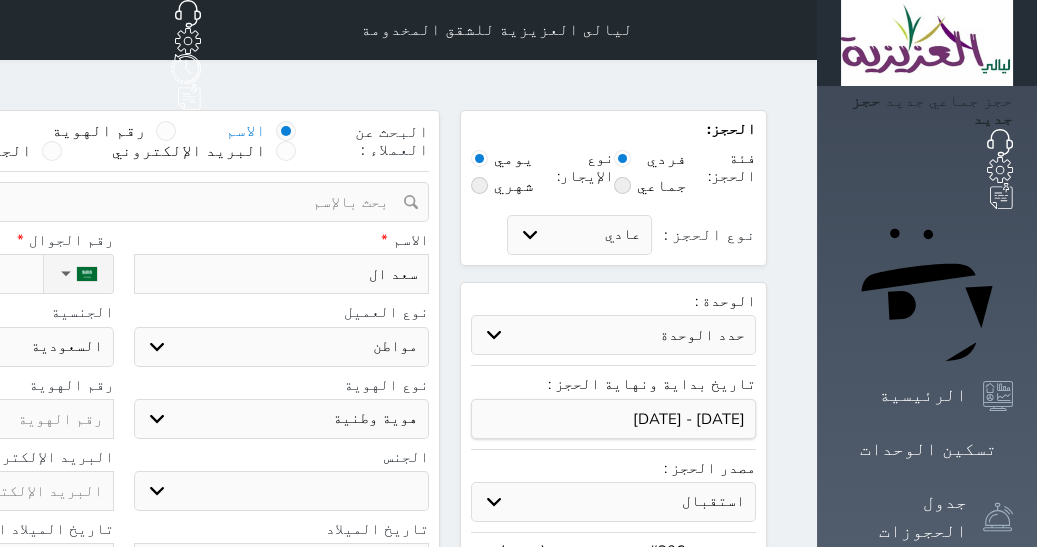 type on "[PERSON_NAME]" 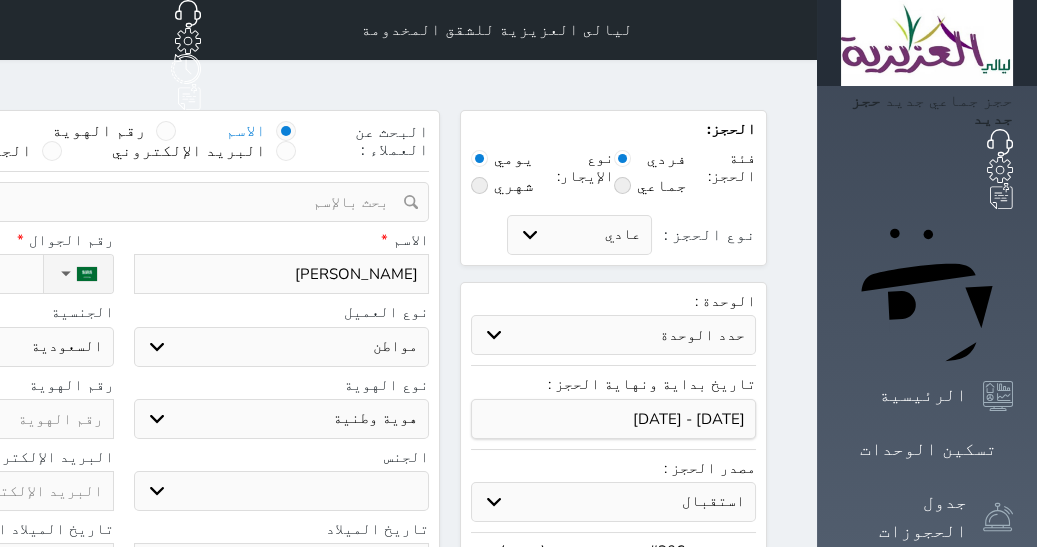 type on "[PERSON_NAME]" 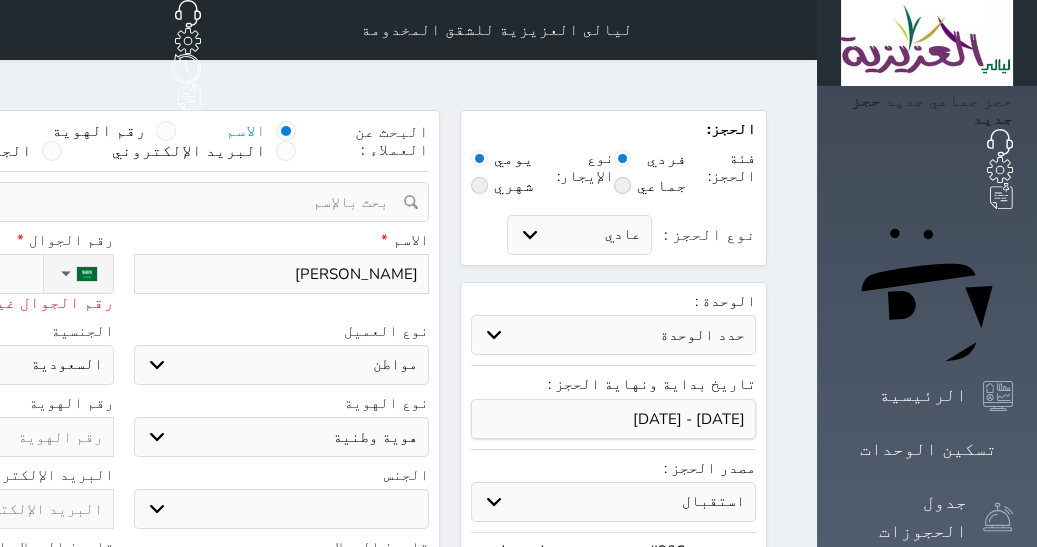 type on "10" 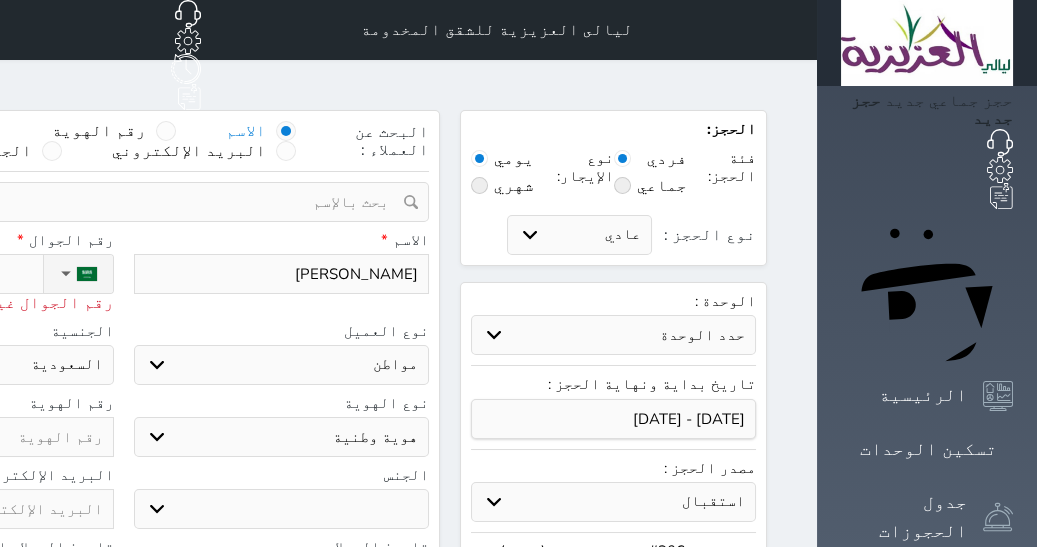 select 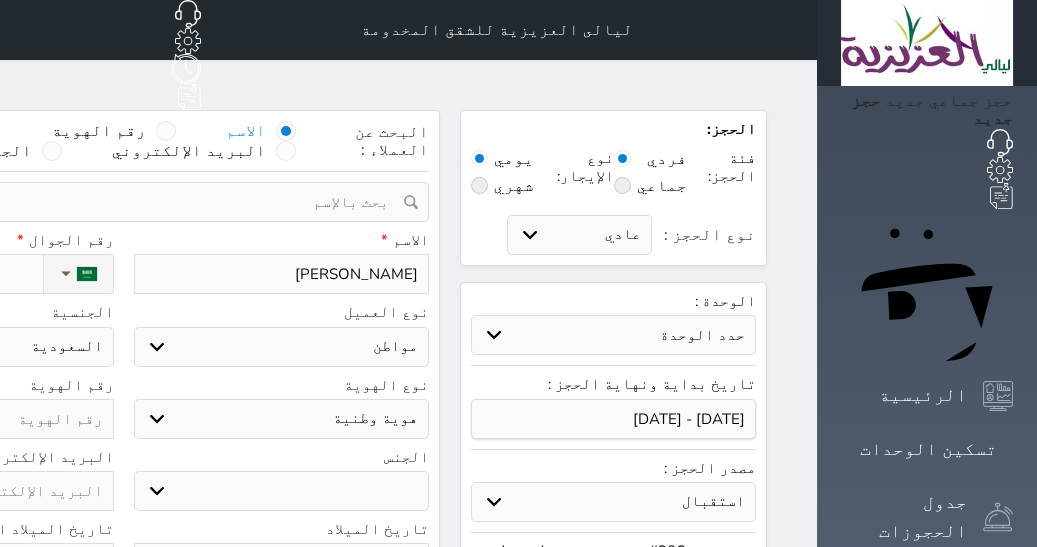 type on "[PHONE_NUMBER]" 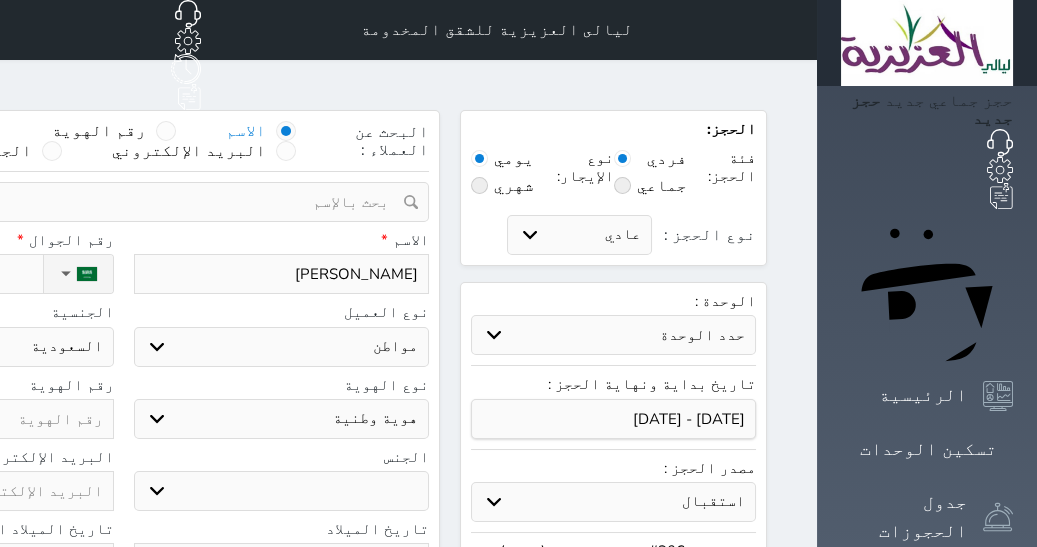 select 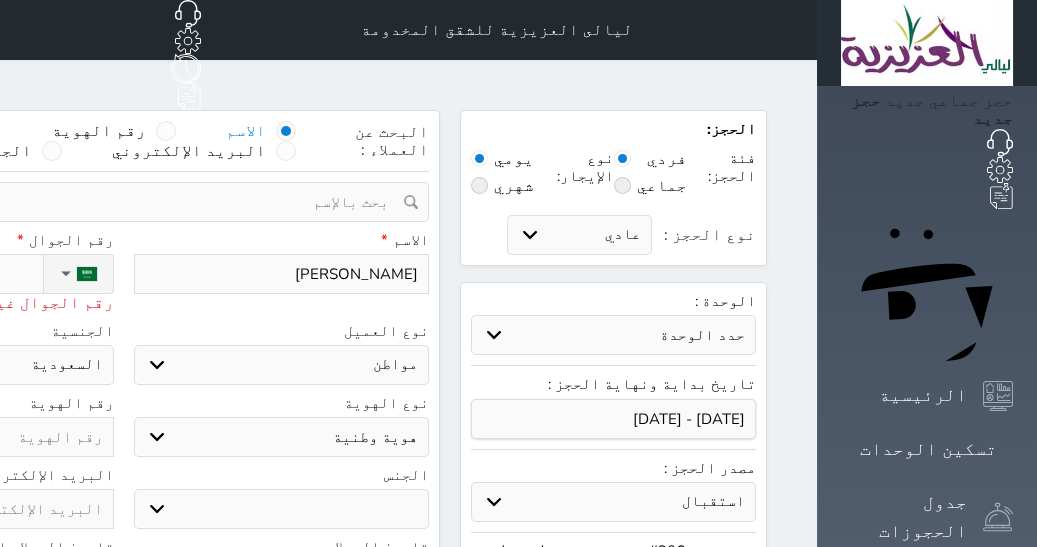 type on "[PHONE_NUMBER]" 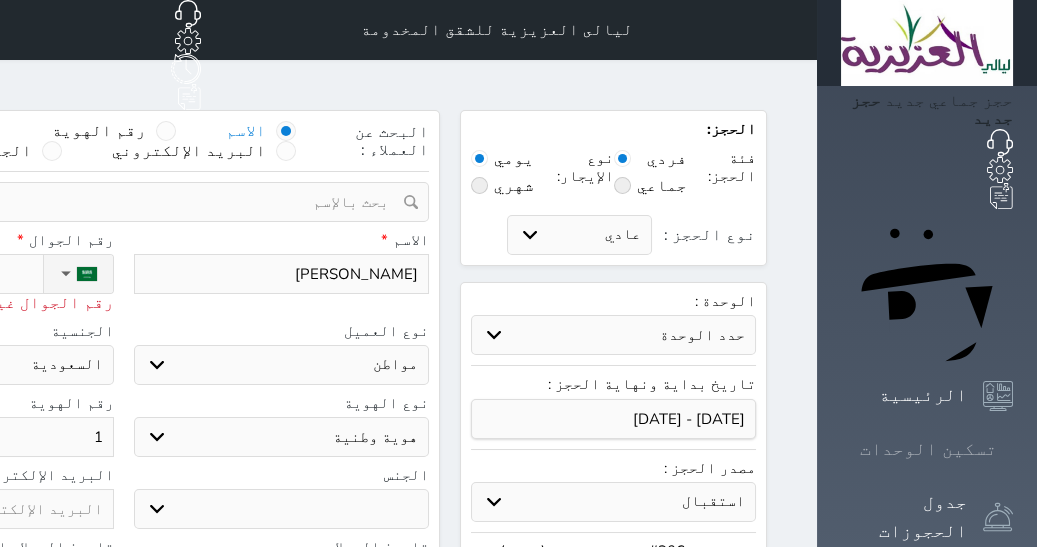 type on "10" 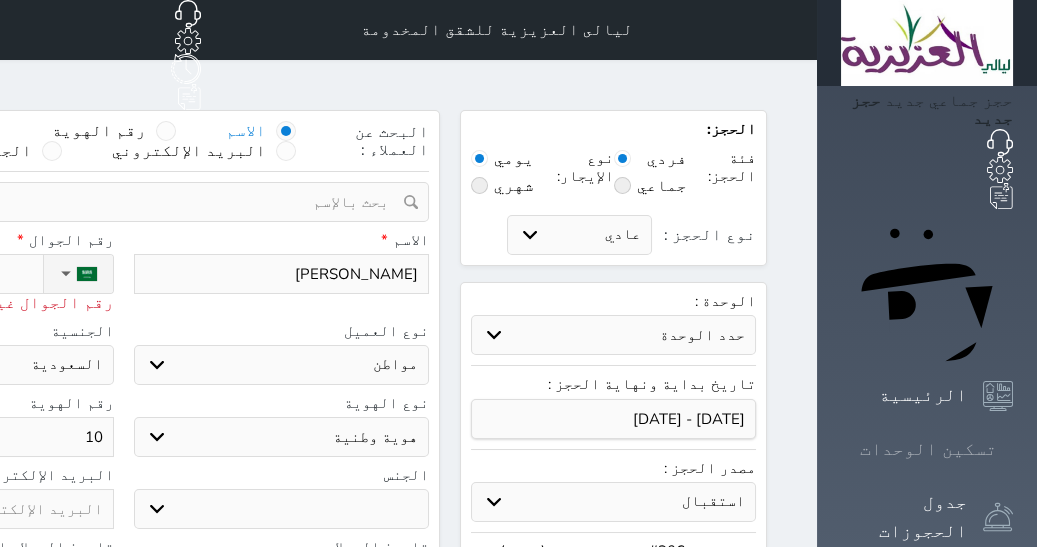 type on "103" 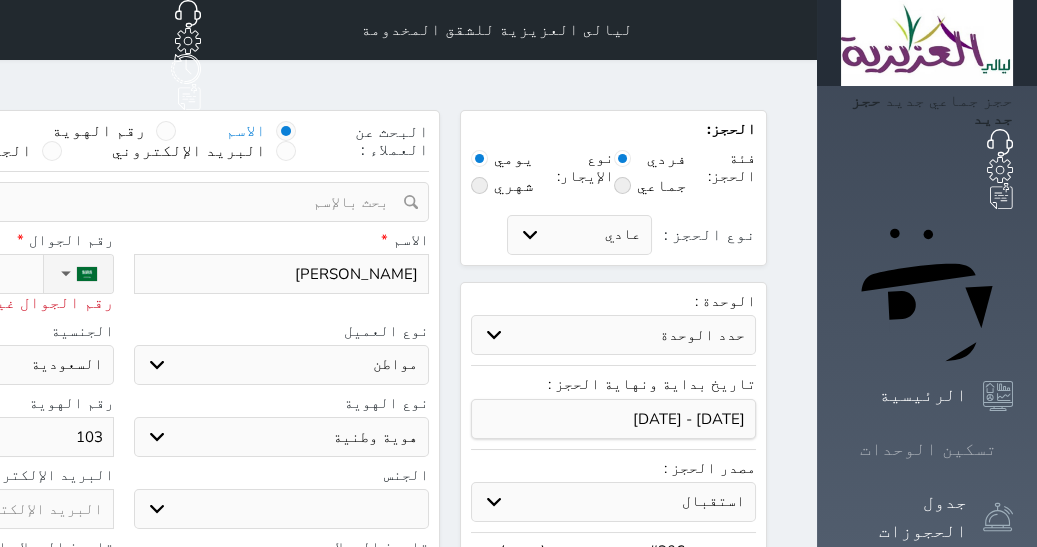 type on "1037" 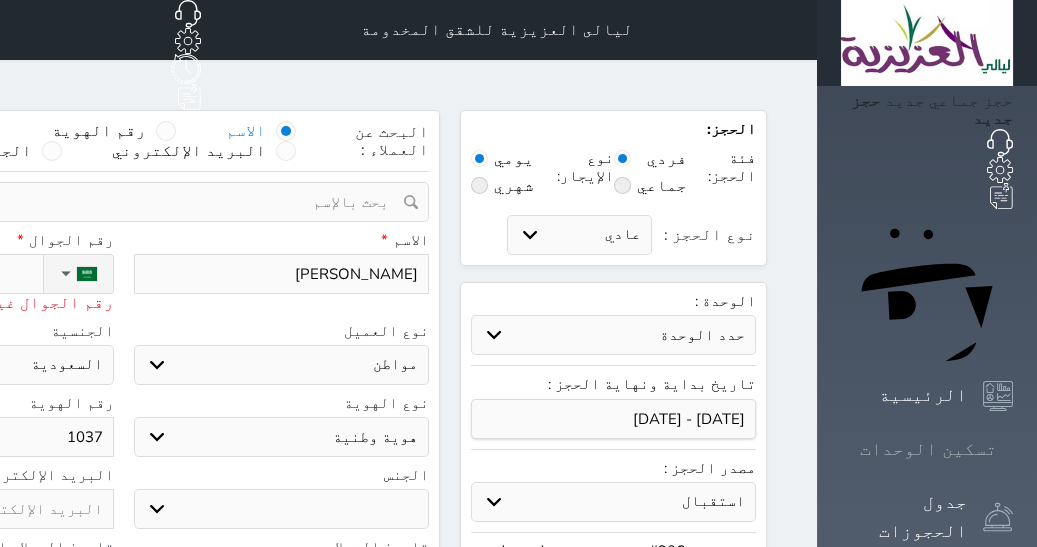 type on "10375" 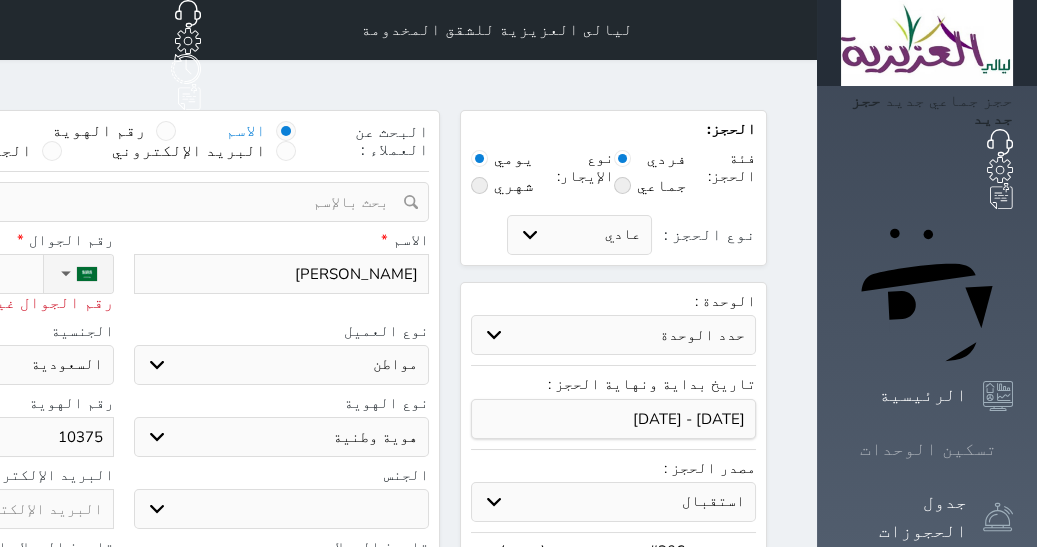 type on "103750" 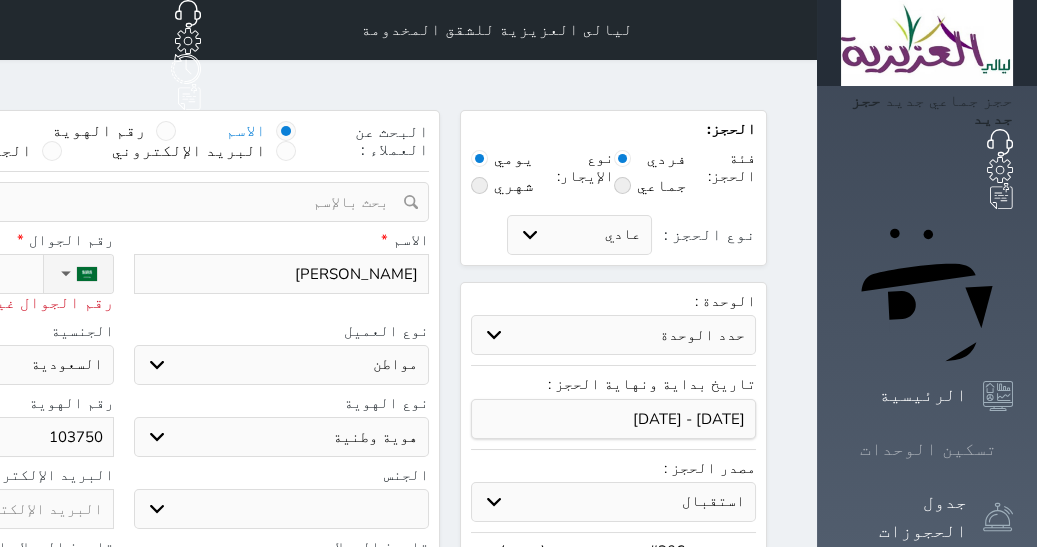 type on "1037504" 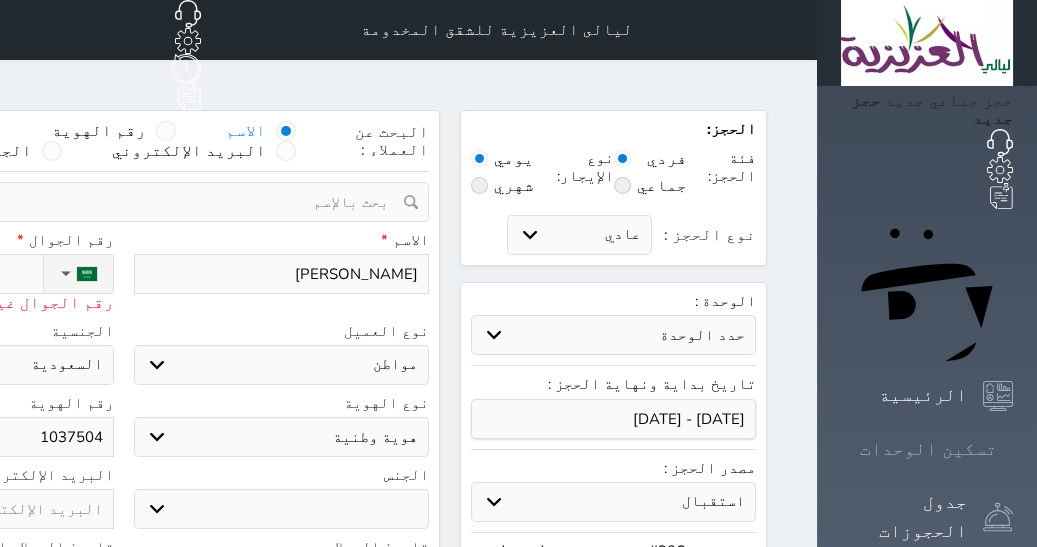 type on "10375044" 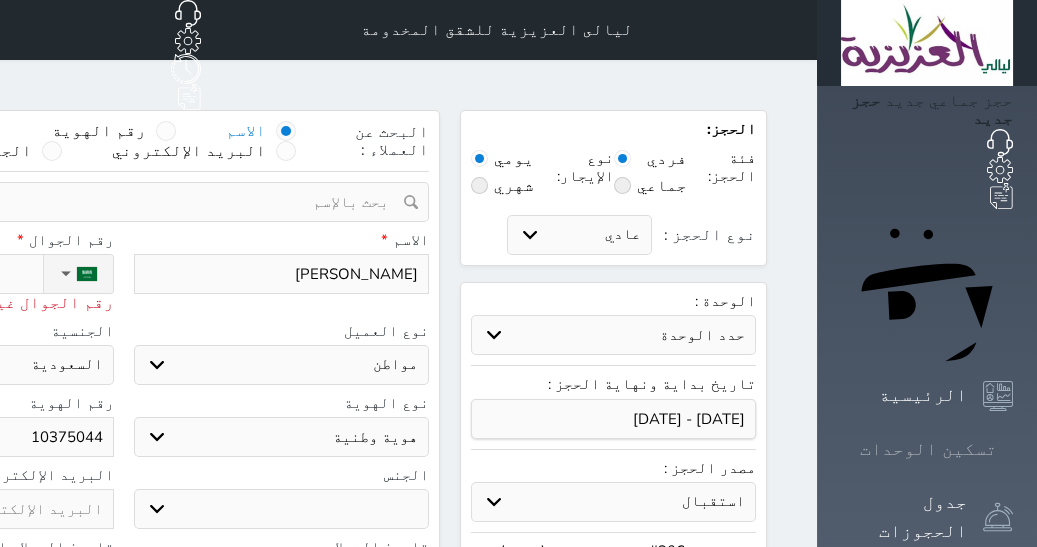 type on "103750440" 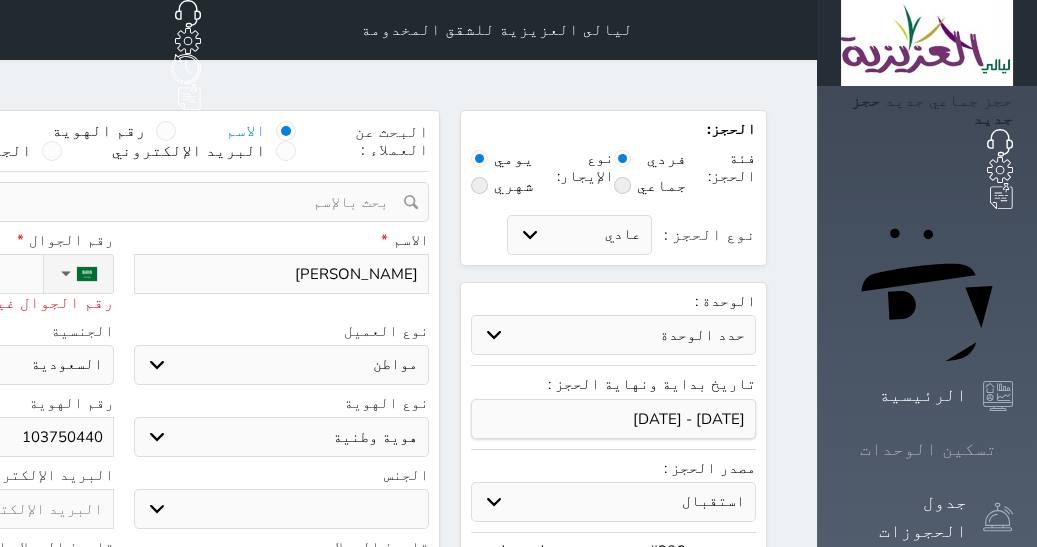 type on "1037504402" 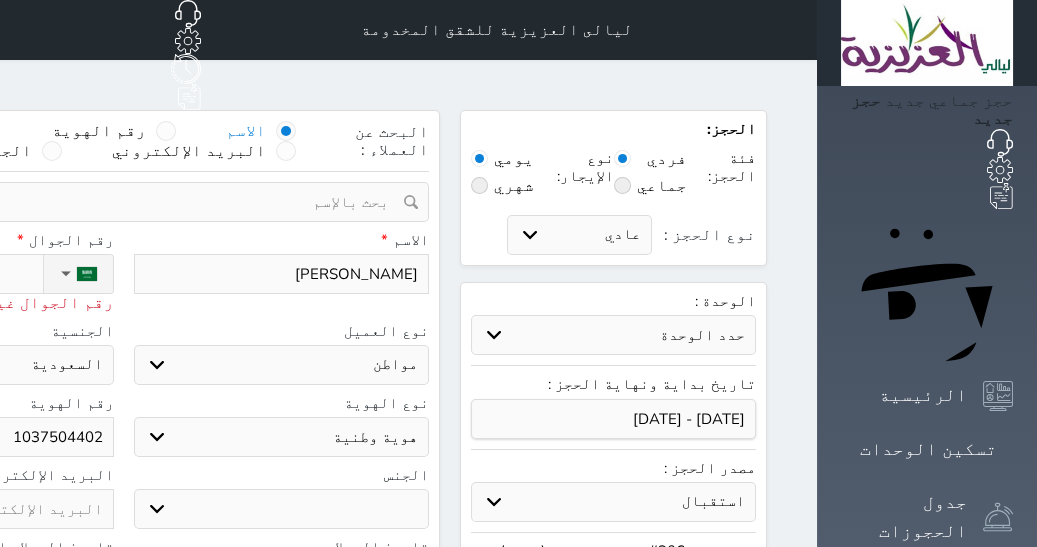 type on "1037504402" 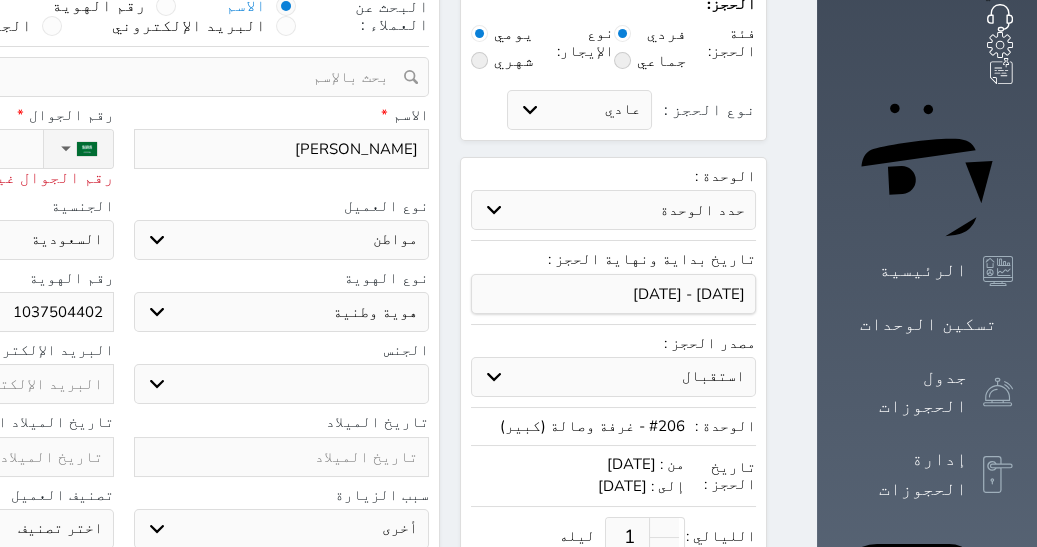 scroll, scrollTop: 126, scrollLeft: 0, axis: vertical 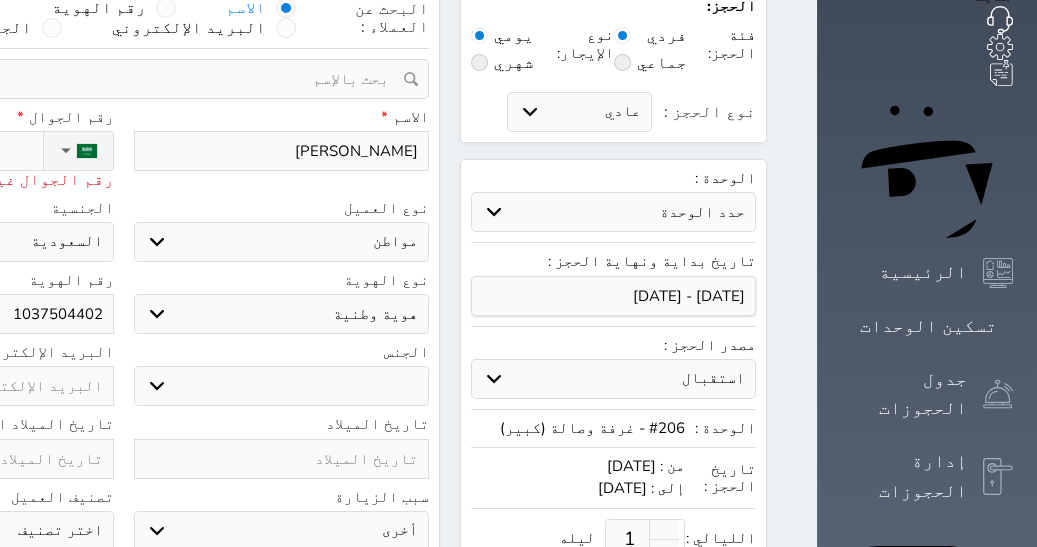 click on "حجز جماعي جديد   حجز جديد             الرئيسية     تسكين الوحدات     جدول الحجوزات     إدارة الحجوزات     POS     الإدارة المالية     العملاء     تقييمات العملاء     الوحدات     الخدمات     التقارير     الإعدادات                                 المدفوعات الالكترونية     الدعم الفني" at bounding box center (927, 742) 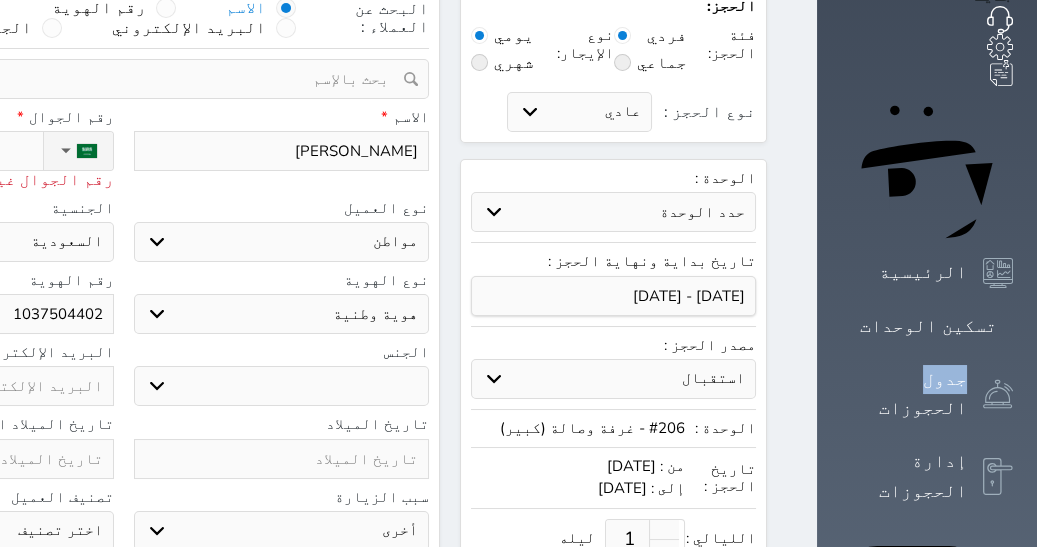 click on "حجز جماعي جديد   حجز جديد             الرئيسية     تسكين الوحدات     جدول الحجوزات     إدارة الحجوزات     POS     الإدارة المالية     العملاء     تقييمات العملاء     الوحدات     الخدمات     التقارير     الإعدادات                                 المدفوعات الالكترونية     الدعم الفني" at bounding box center [927, 742] 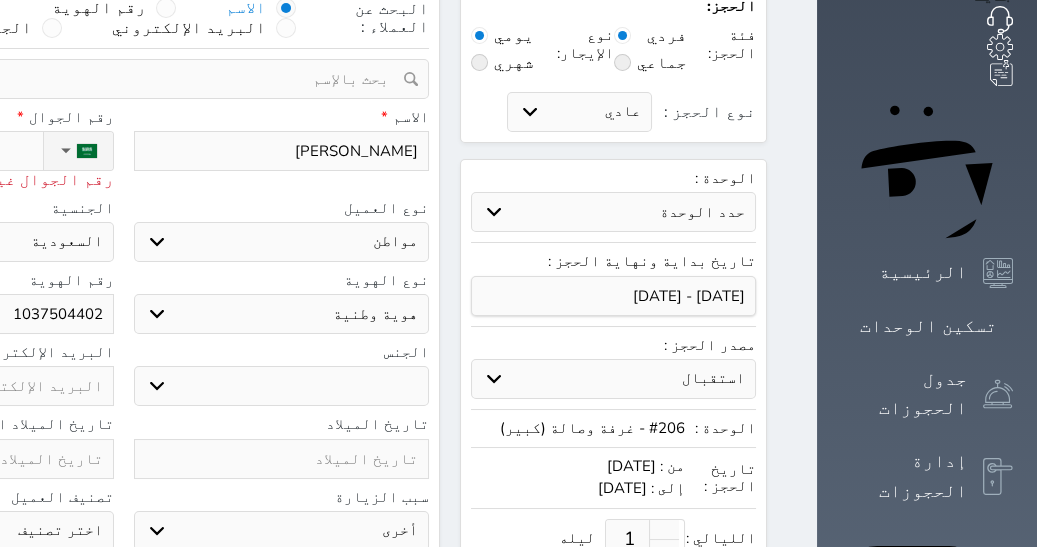 click on "حجز جماعي جديد   حجز جديد             الرئيسية     تسكين الوحدات     جدول الحجوزات     إدارة الحجوزات     POS     الإدارة المالية     العملاء     تقييمات العملاء     الوحدات     الخدمات     التقارير     الإعدادات                                 المدفوعات الالكترونية     الدعم الفني" at bounding box center [927, 742] 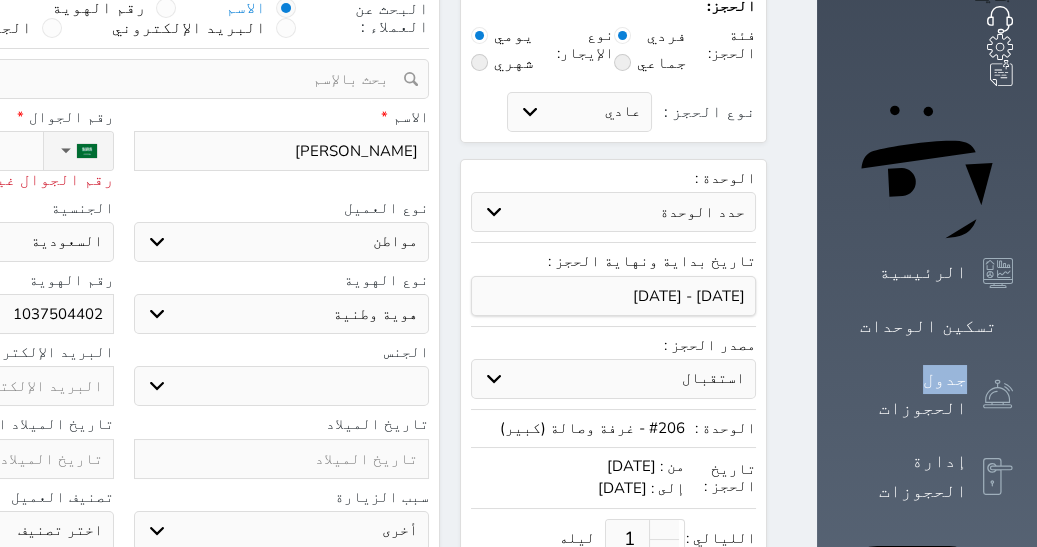 click on "حجز جماعي جديد   حجز جديد             الرئيسية     تسكين الوحدات     جدول الحجوزات     إدارة الحجوزات     POS     الإدارة المالية     العملاء     تقييمات العملاء     الوحدات     الخدمات     التقارير     الإعدادات                                 المدفوعات الالكترونية     الدعم الفني" at bounding box center (927, 742) 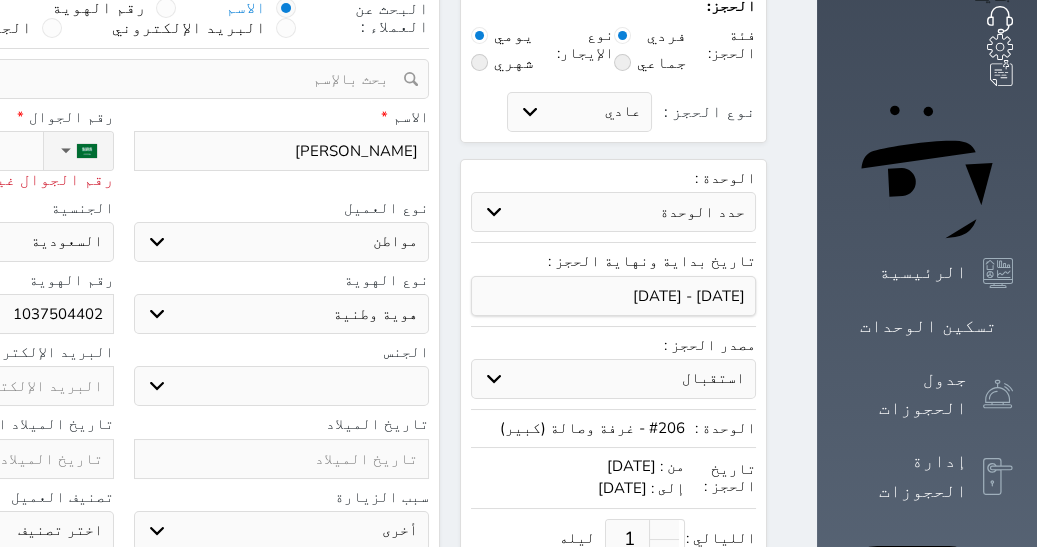click on "[PHONE_NUMBER]" at bounding box center (-70, 151) 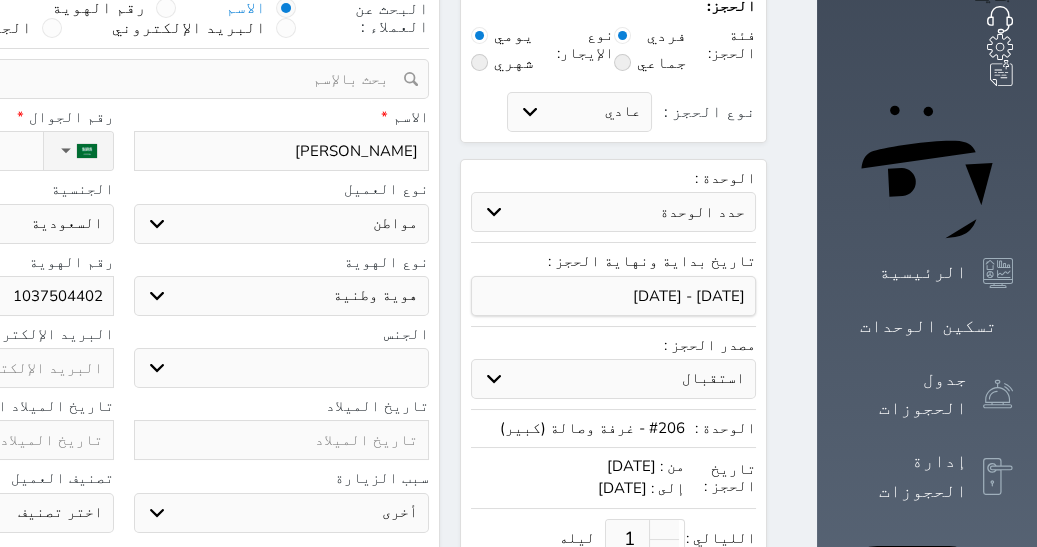 type on "[PHONE_NUMBER]" 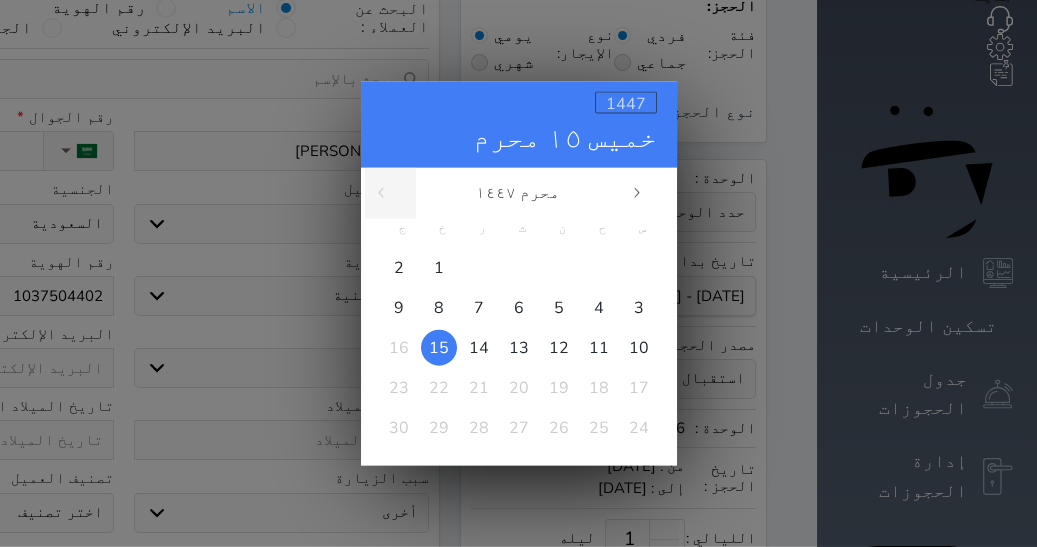 click on "1447" at bounding box center [626, 103] 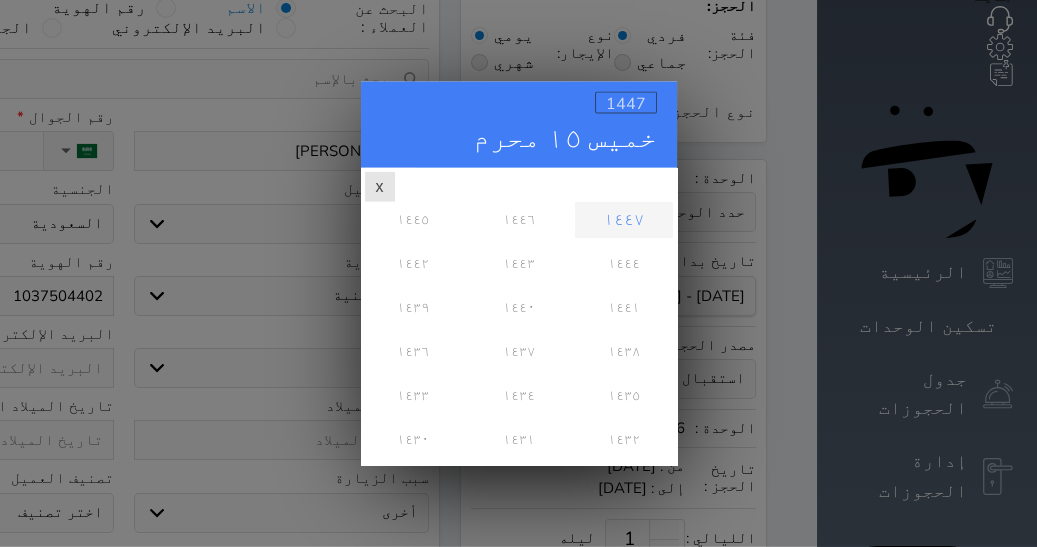 scroll, scrollTop: 0, scrollLeft: 0, axis: both 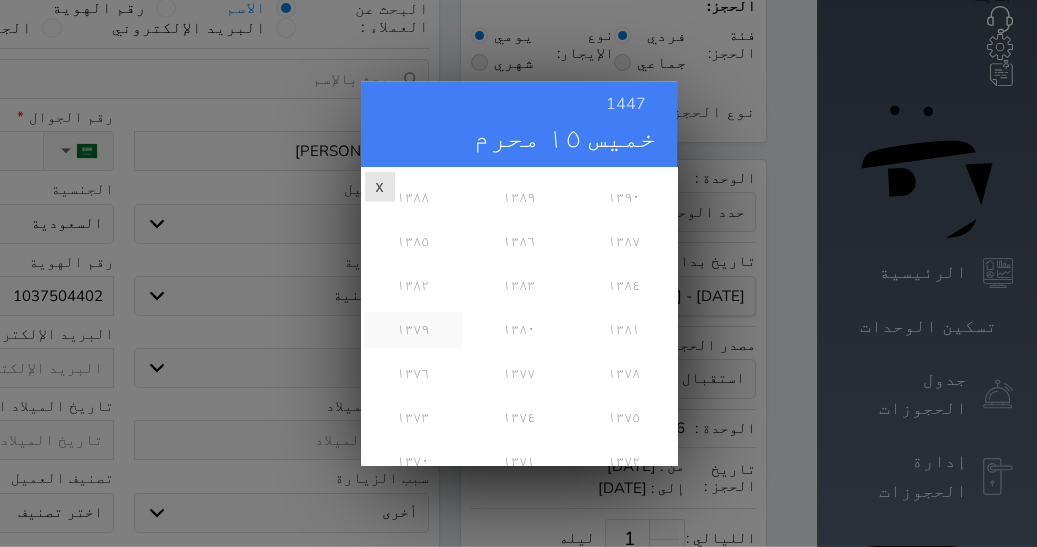 click on "١٣٧٩" at bounding box center [413, 329] 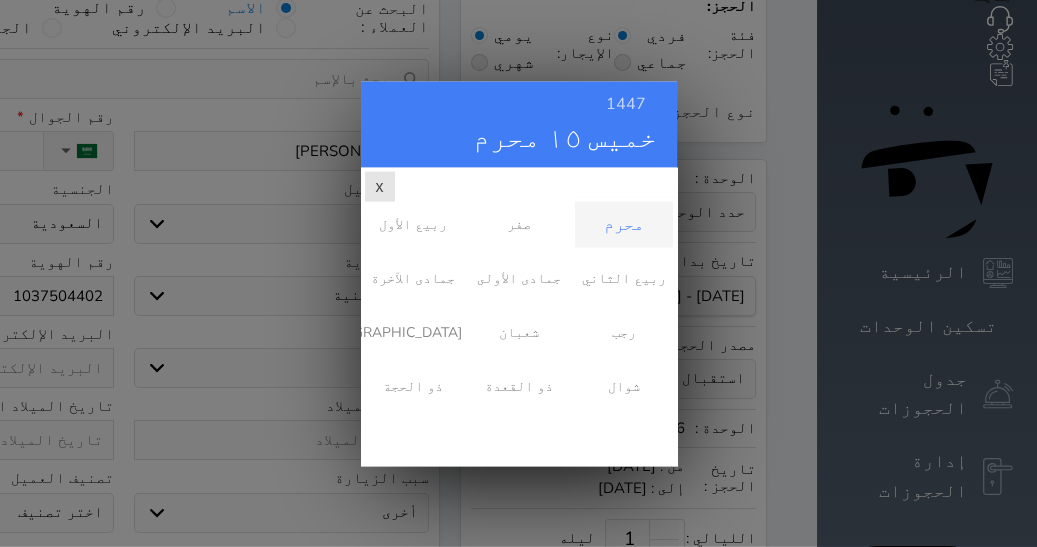 scroll, scrollTop: 0, scrollLeft: 0, axis: both 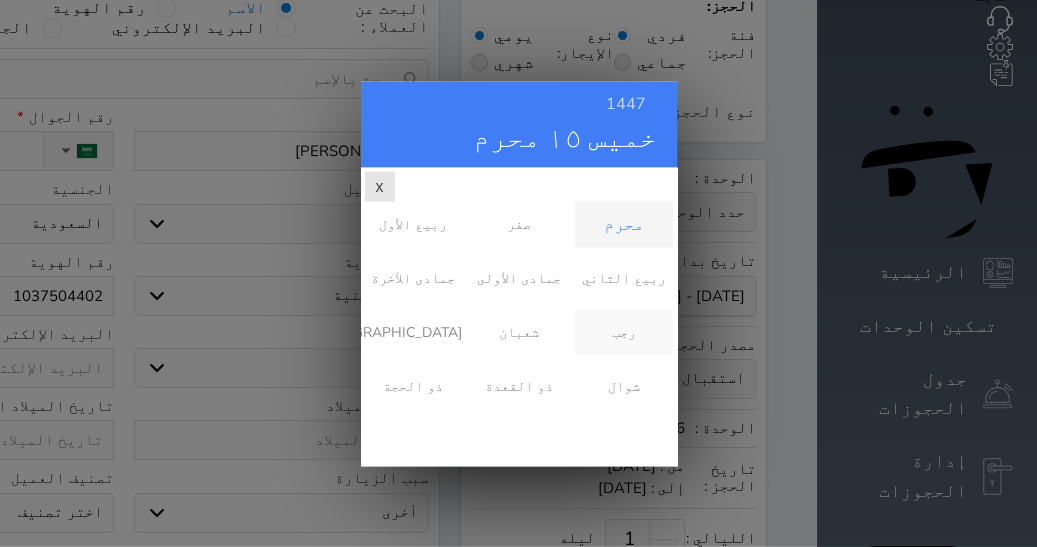 click on "رجب" at bounding box center (623, 332) 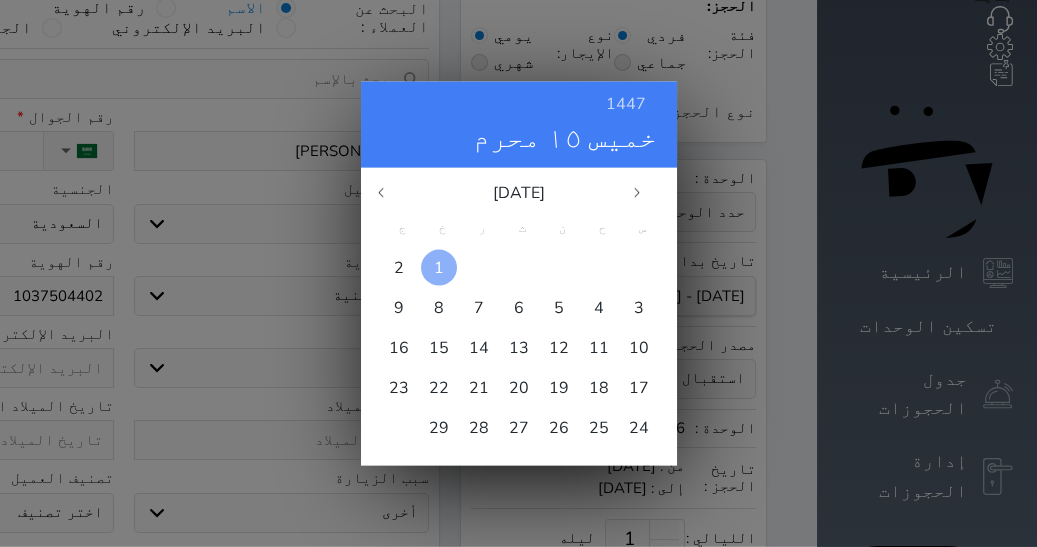 click at bounding box center [439, 267] 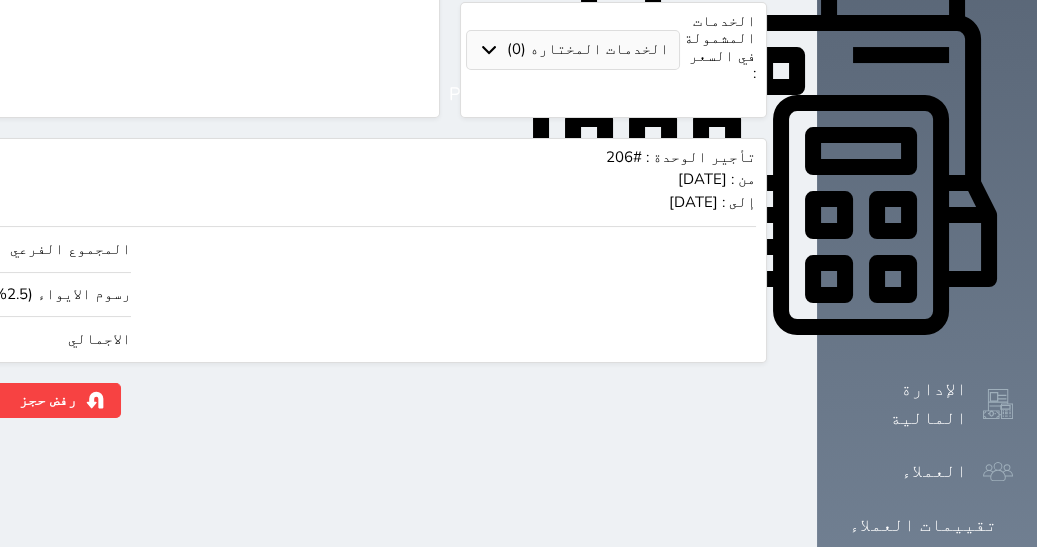 scroll, scrollTop: 805, scrollLeft: 0, axis: vertical 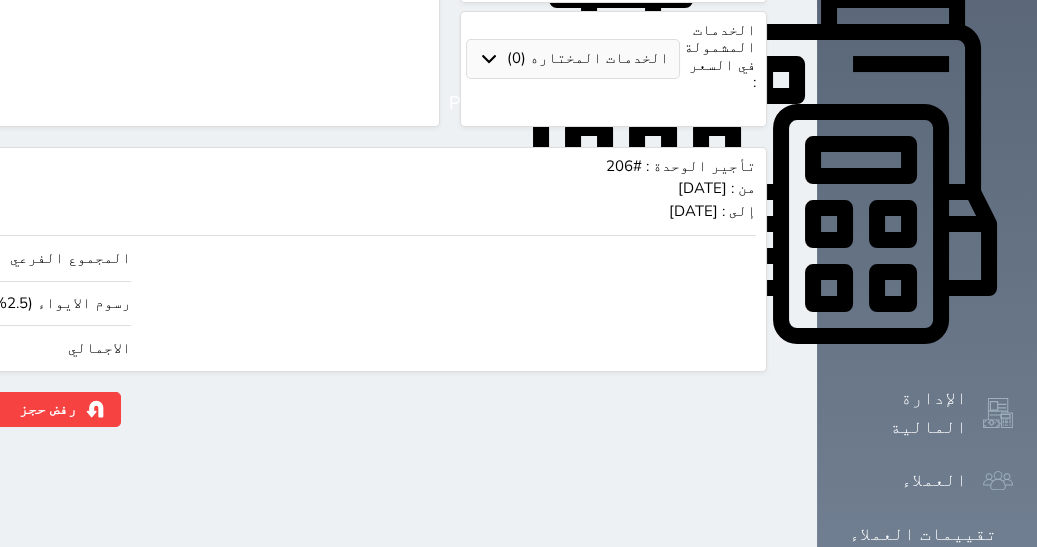 click on "190.00" at bounding box center (-117, 348) 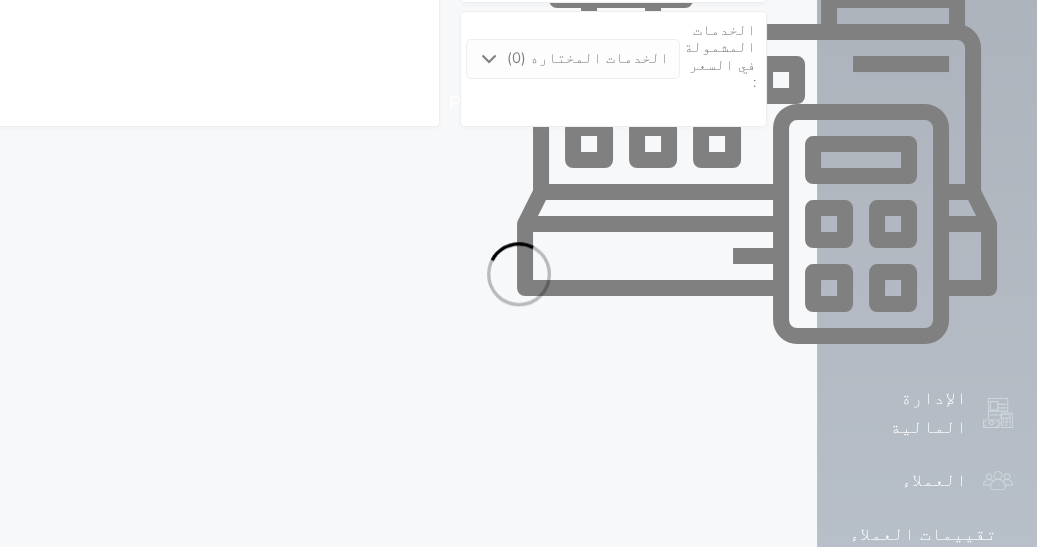 select on "1" 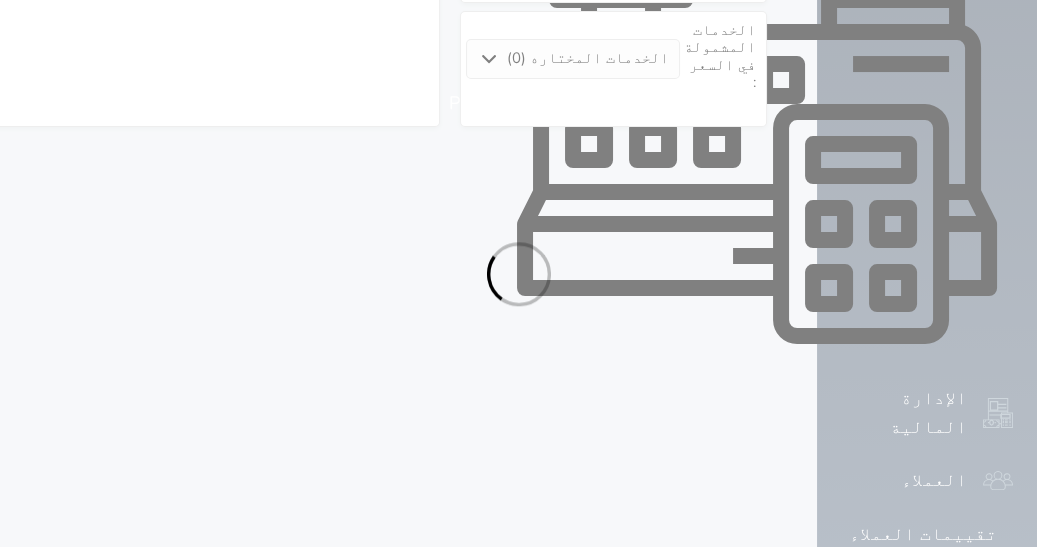 select on "113" 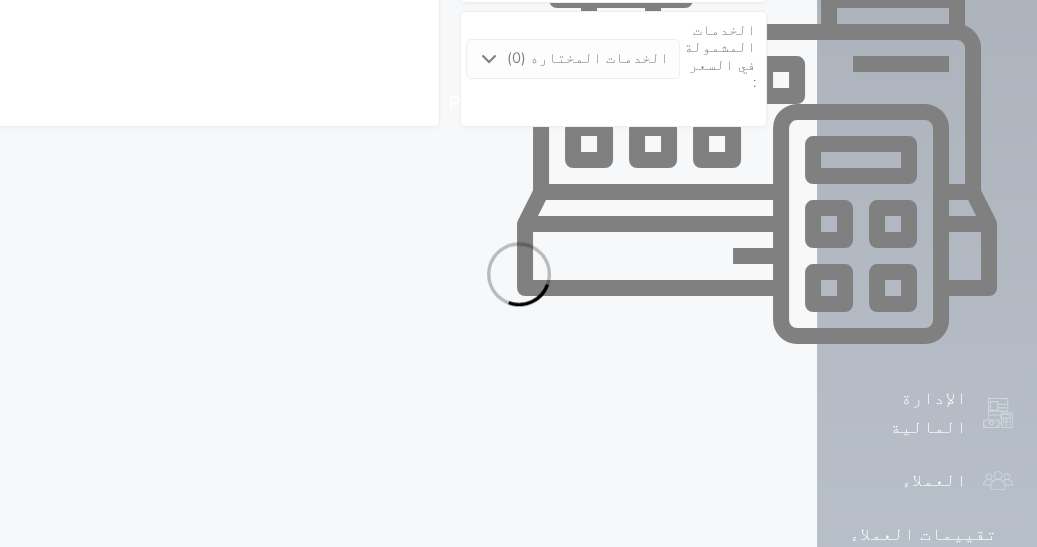 select on "1" 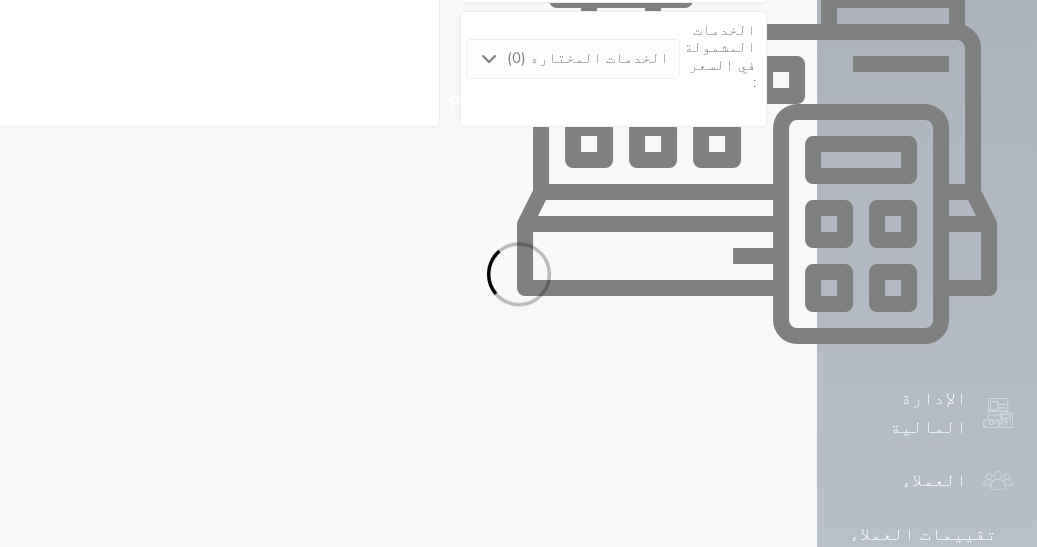 select on "7" 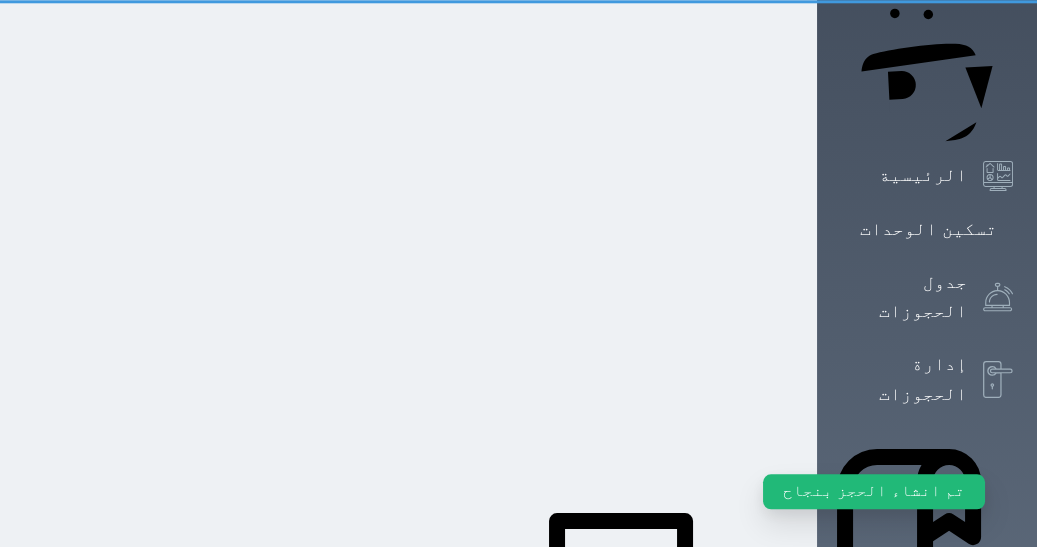 scroll, scrollTop: 0, scrollLeft: 0, axis: both 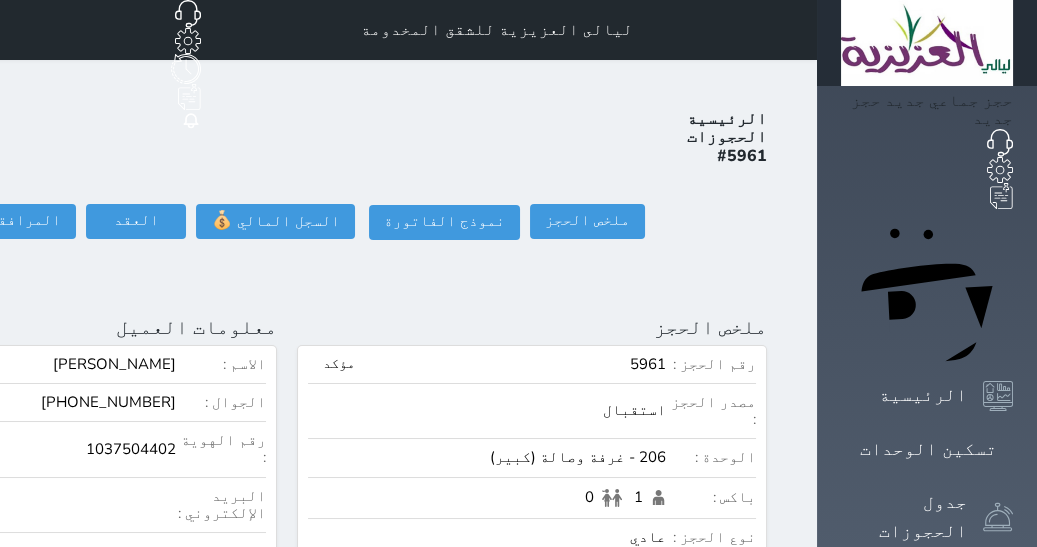 click on "تسجيل دخول" at bounding box center [-126, 221] 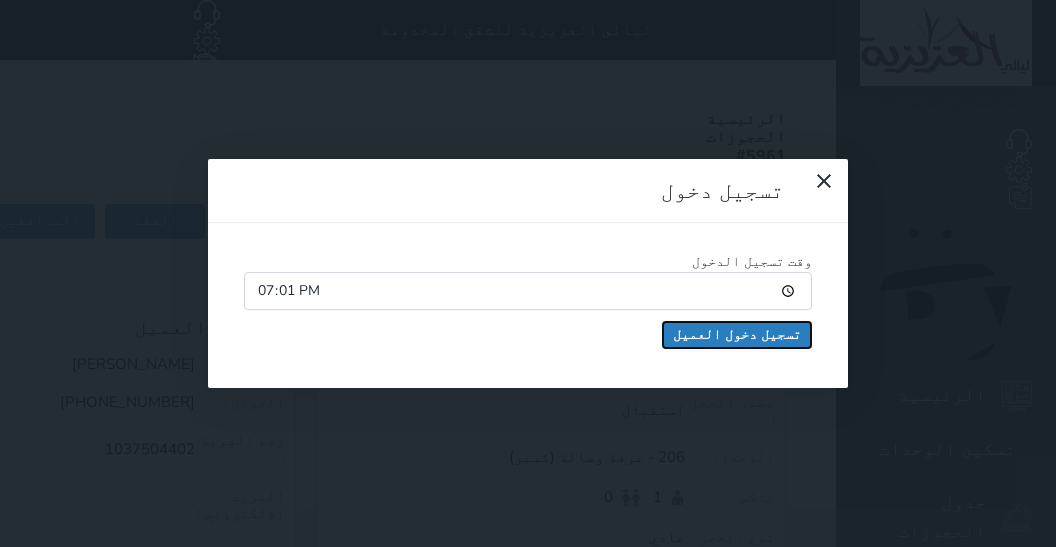 click on "تسجيل دخول العميل" at bounding box center [737, 335] 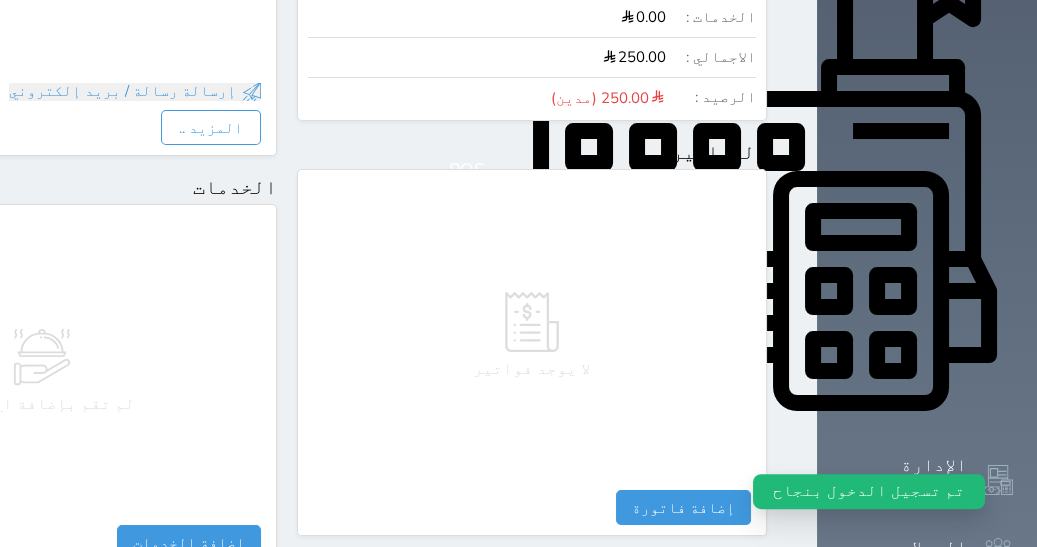 scroll, scrollTop: 1175, scrollLeft: 0, axis: vertical 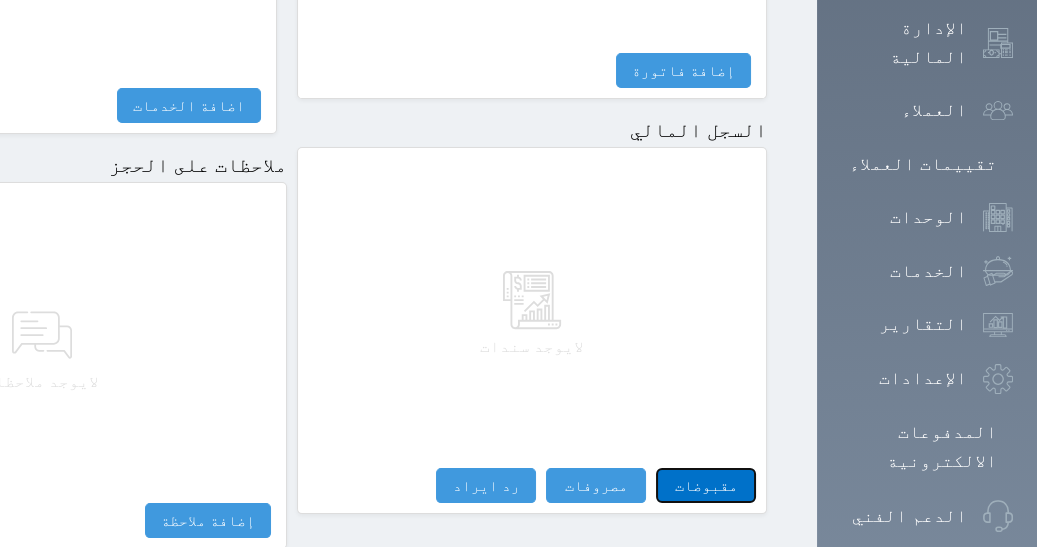 click on "مقبوضات" at bounding box center [706, 485] 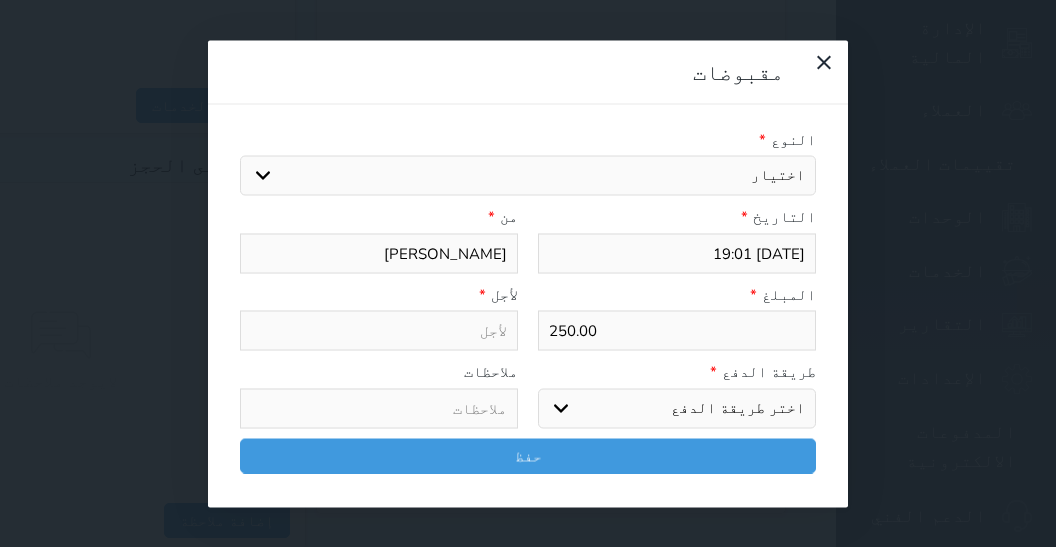 select 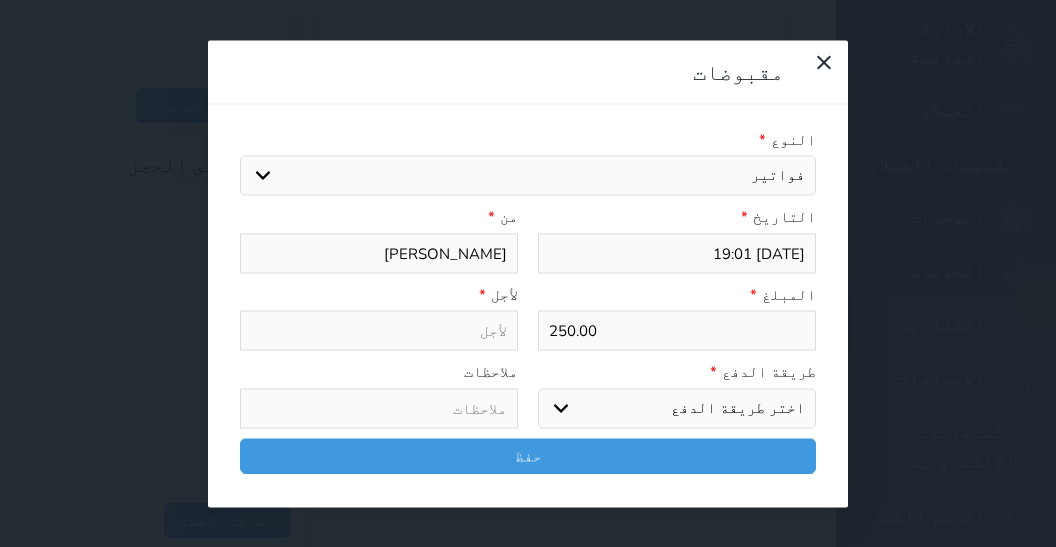 click on "فواتير" at bounding box center [0, 0] 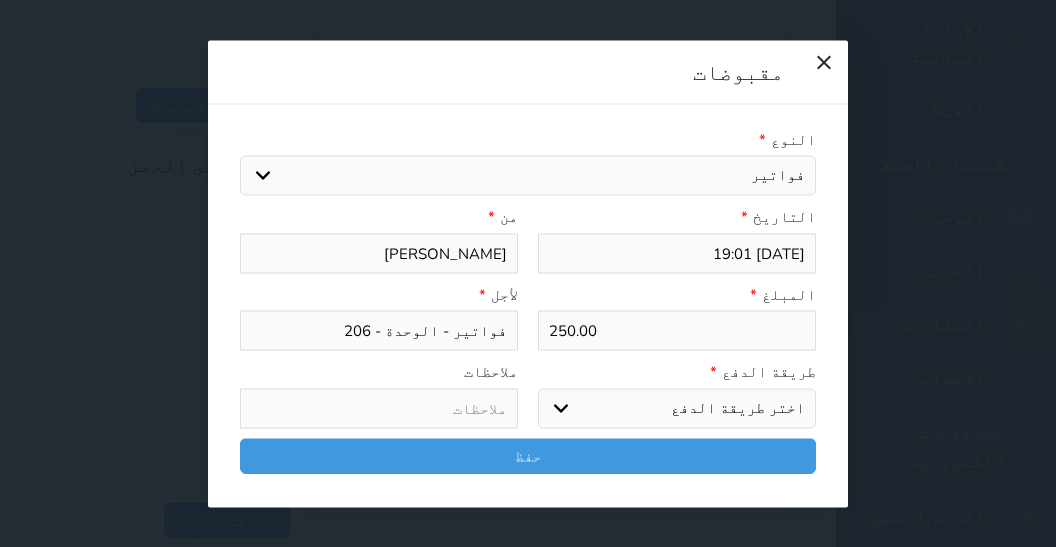 click on "اختر طريقة الدفع   دفع نقدى   تحويل بنكى   مدى   بطاقة ائتمان   آجل" at bounding box center (677, 408) 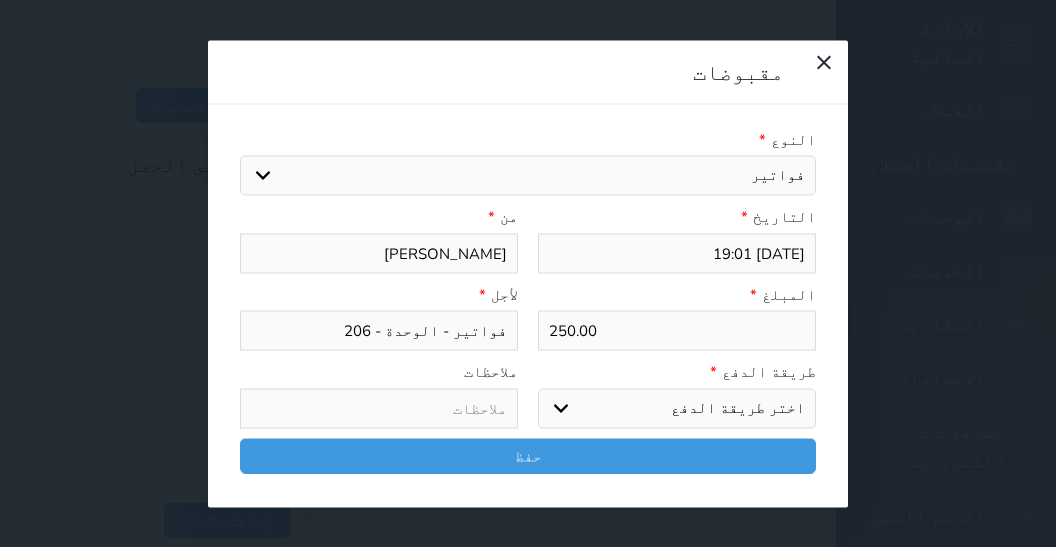 select on "cash" 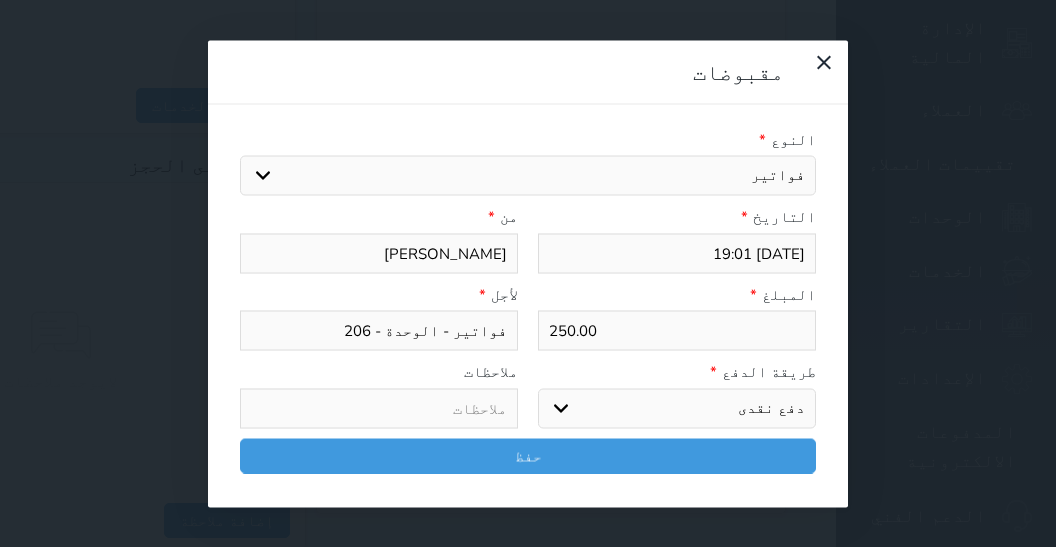 click on "دفع نقدى" at bounding box center (0, 0) 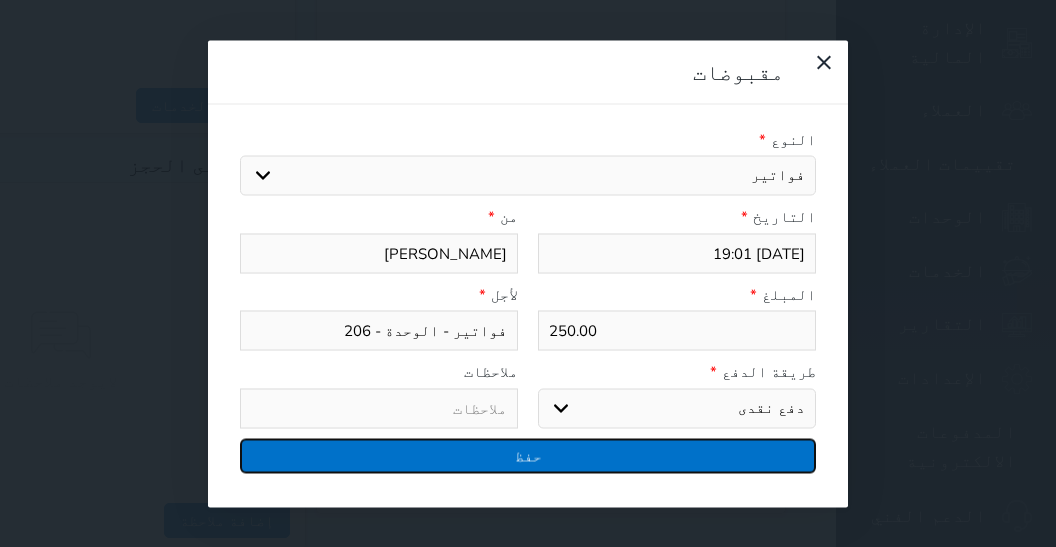 click on "حفظ" at bounding box center (528, 455) 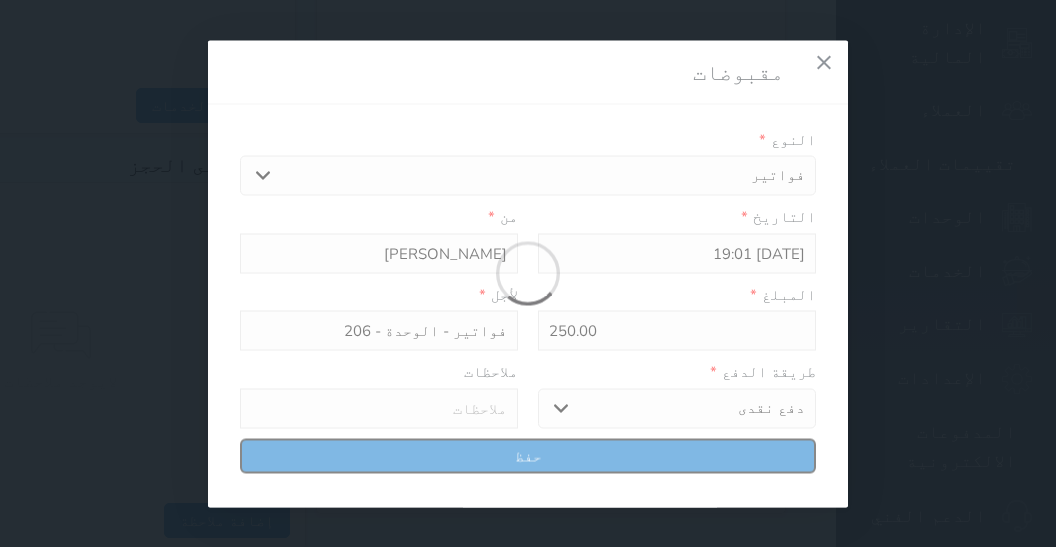 select 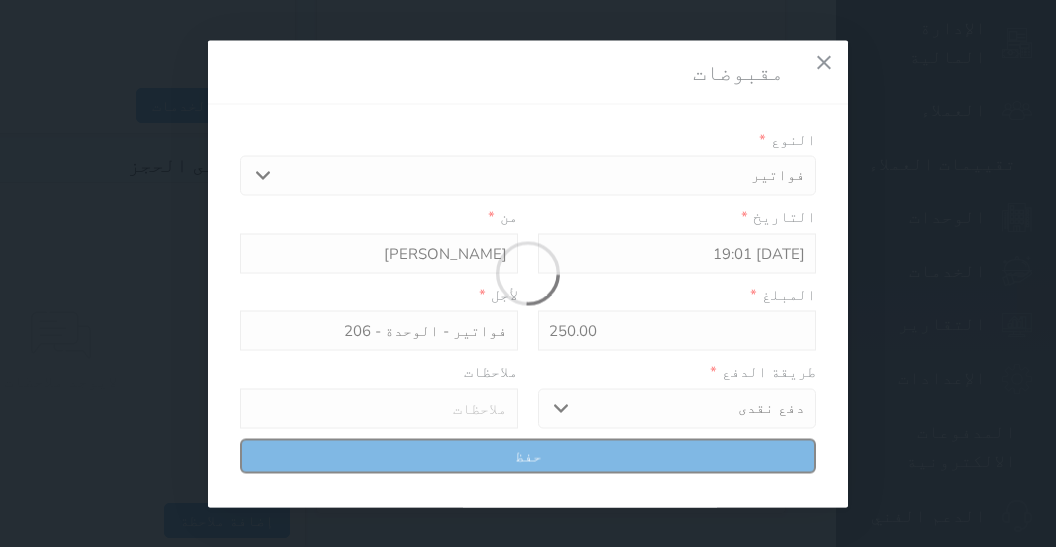 type 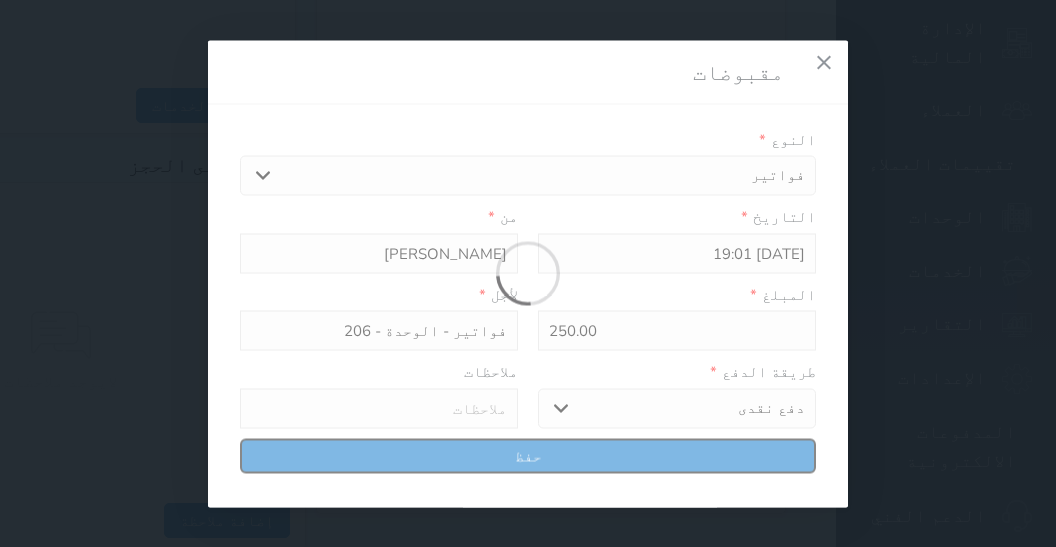 type on "0" 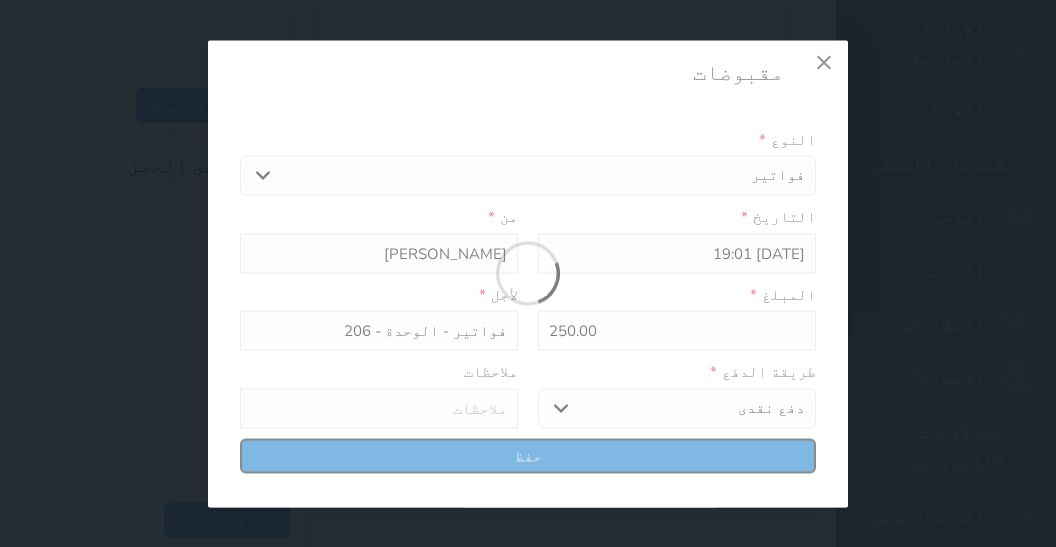 select 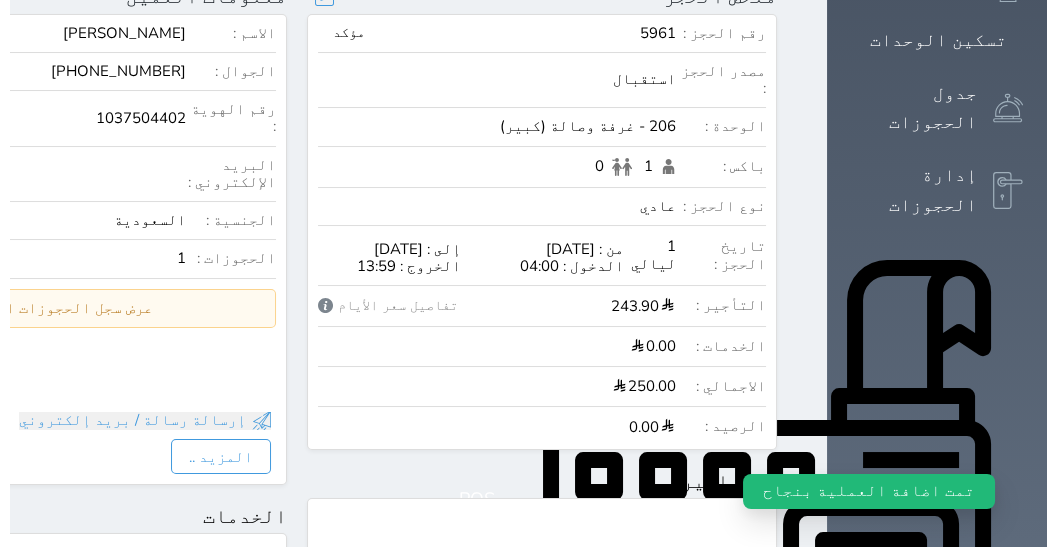 scroll, scrollTop: 0, scrollLeft: 0, axis: both 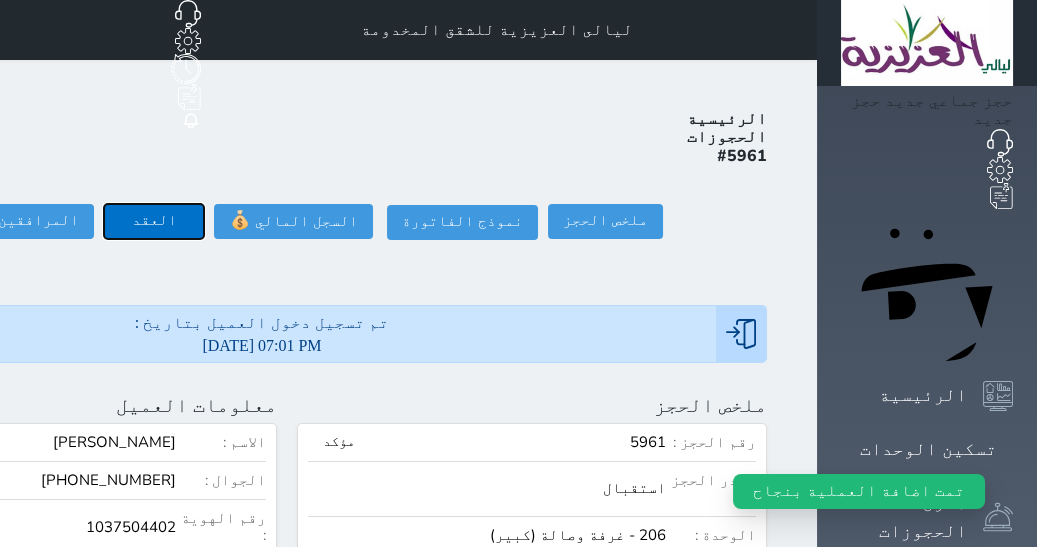 click on "العقد" at bounding box center (154, 221) 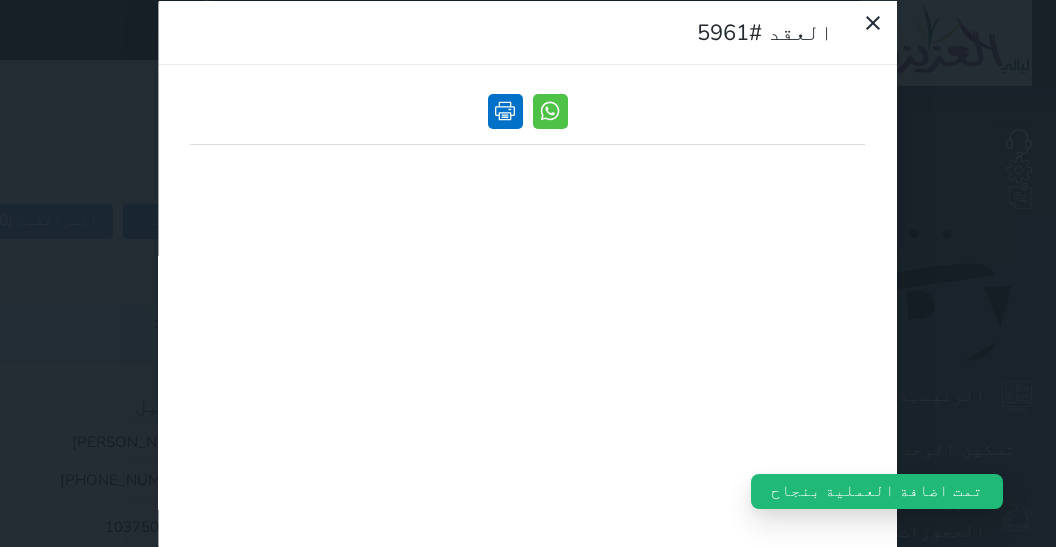 click at bounding box center [505, 110] 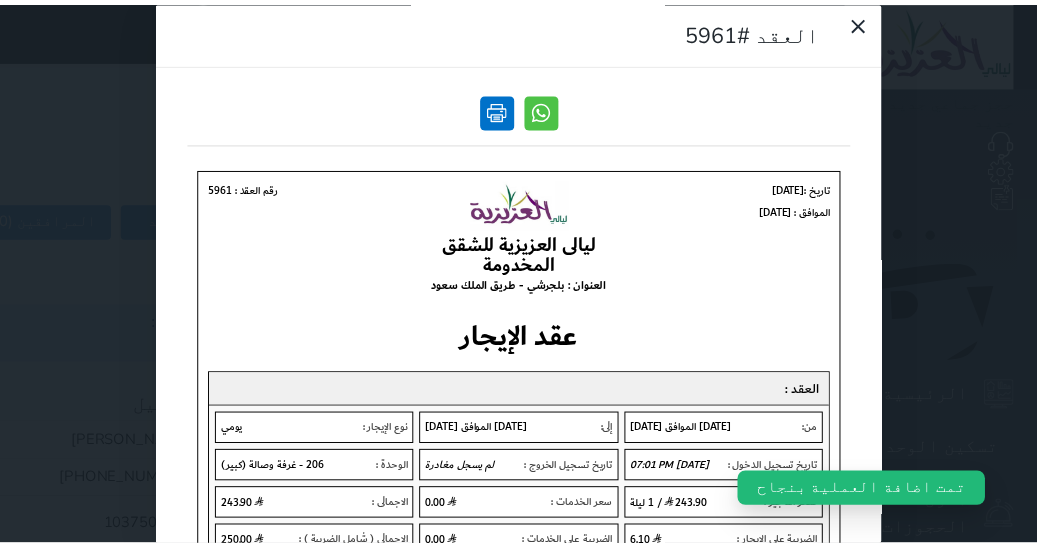 scroll, scrollTop: 0, scrollLeft: 0, axis: both 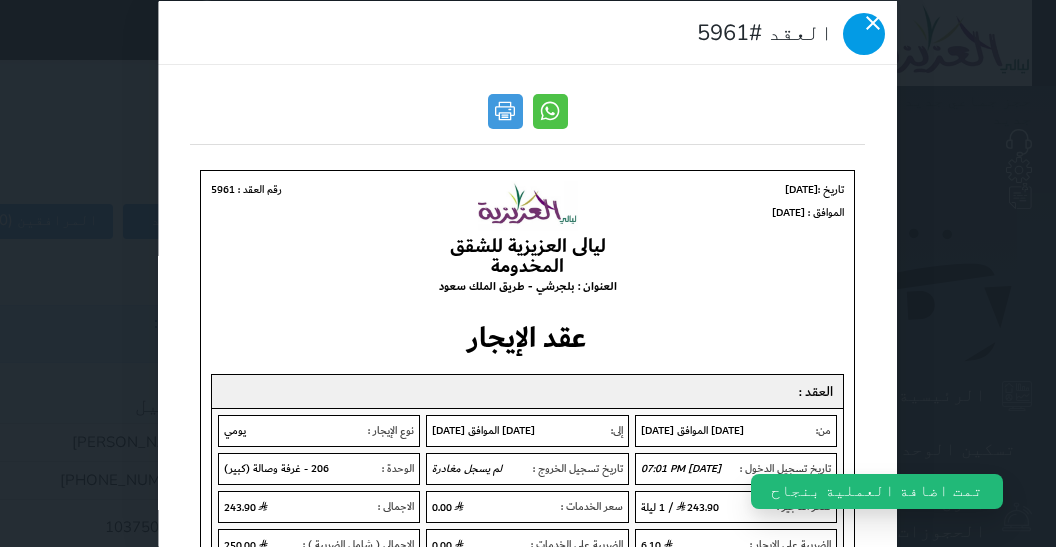 click 